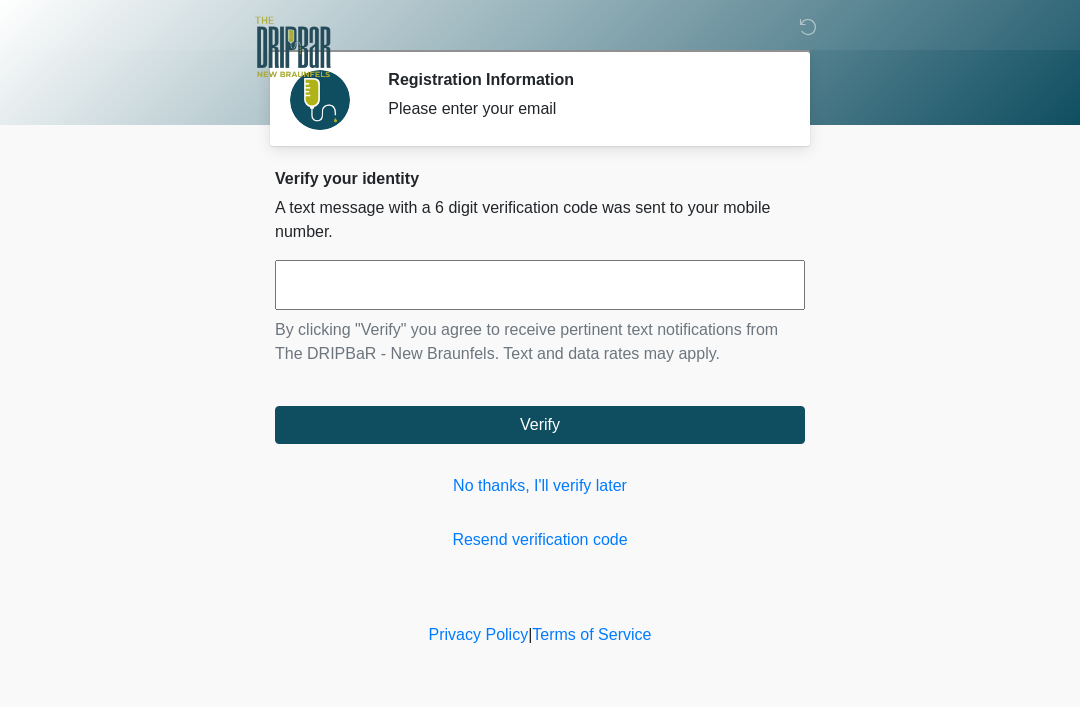 scroll, scrollTop: 0, scrollLeft: 0, axis: both 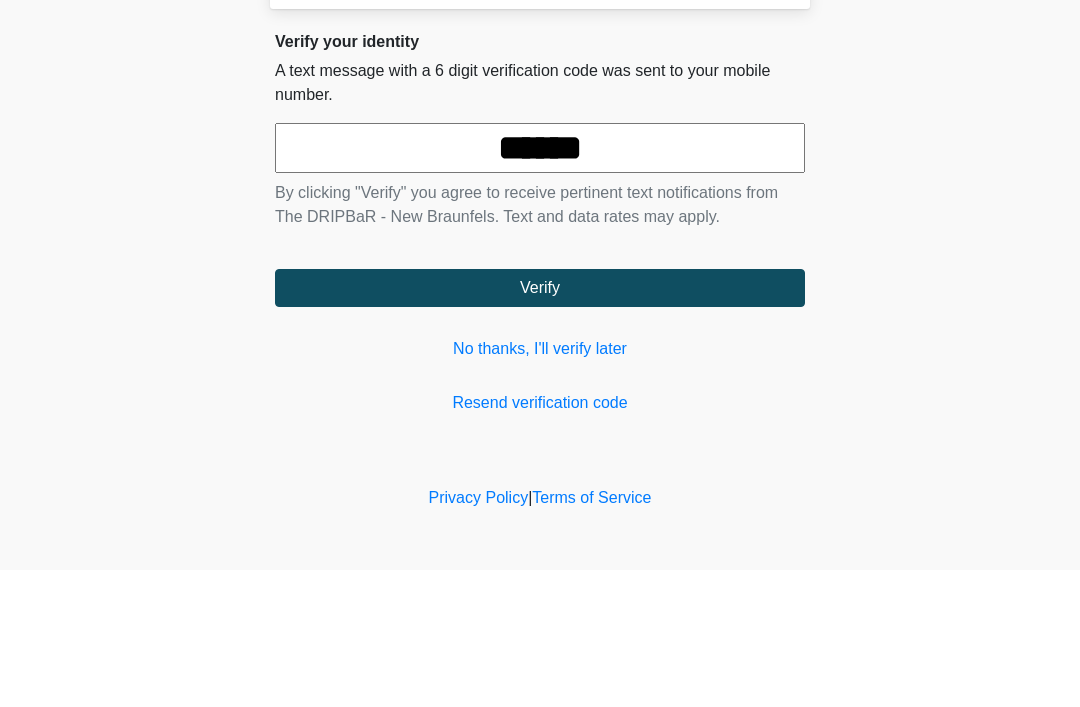 type on "******" 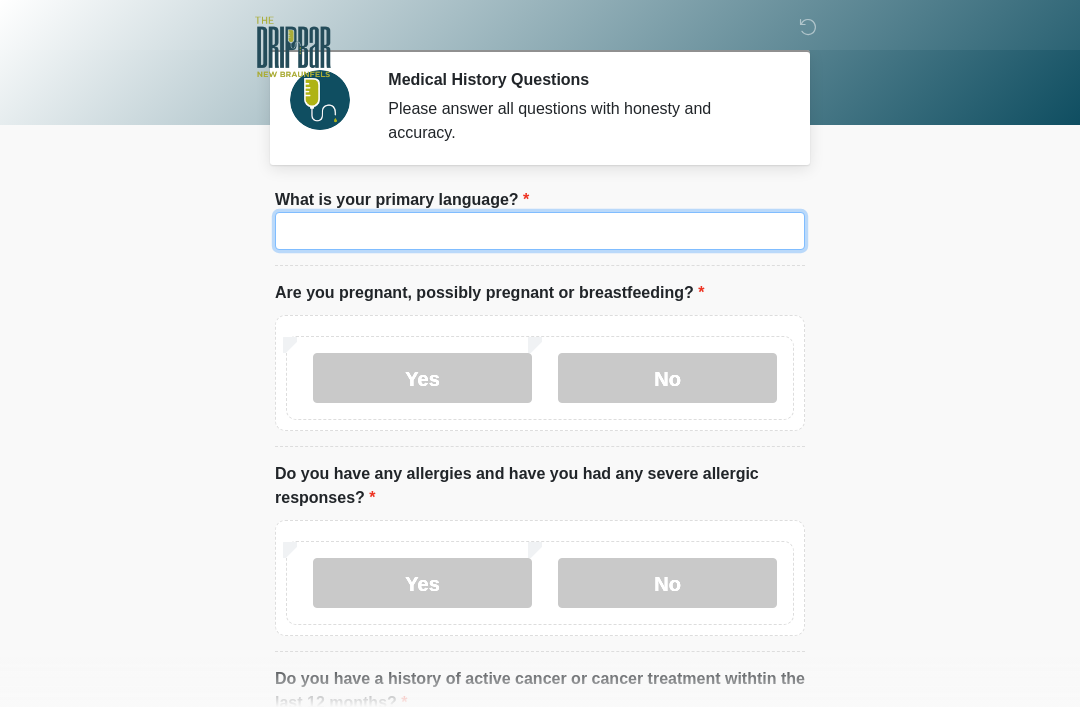 click on "What is your primary language?" at bounding box center (540, 231) 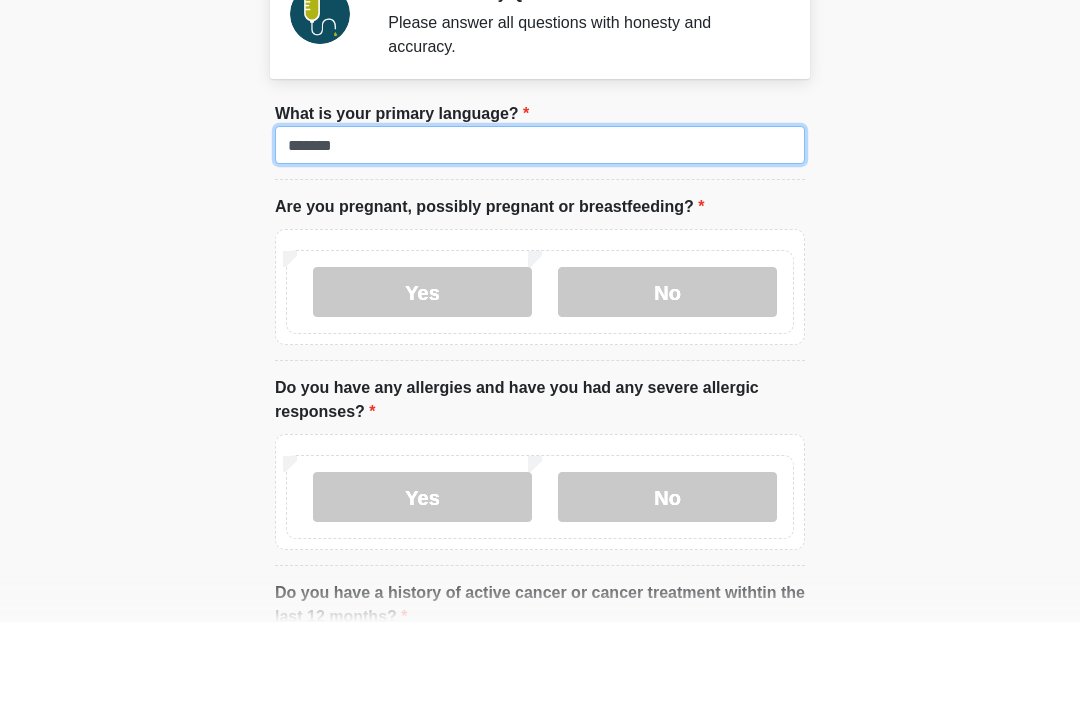 type on "*******" 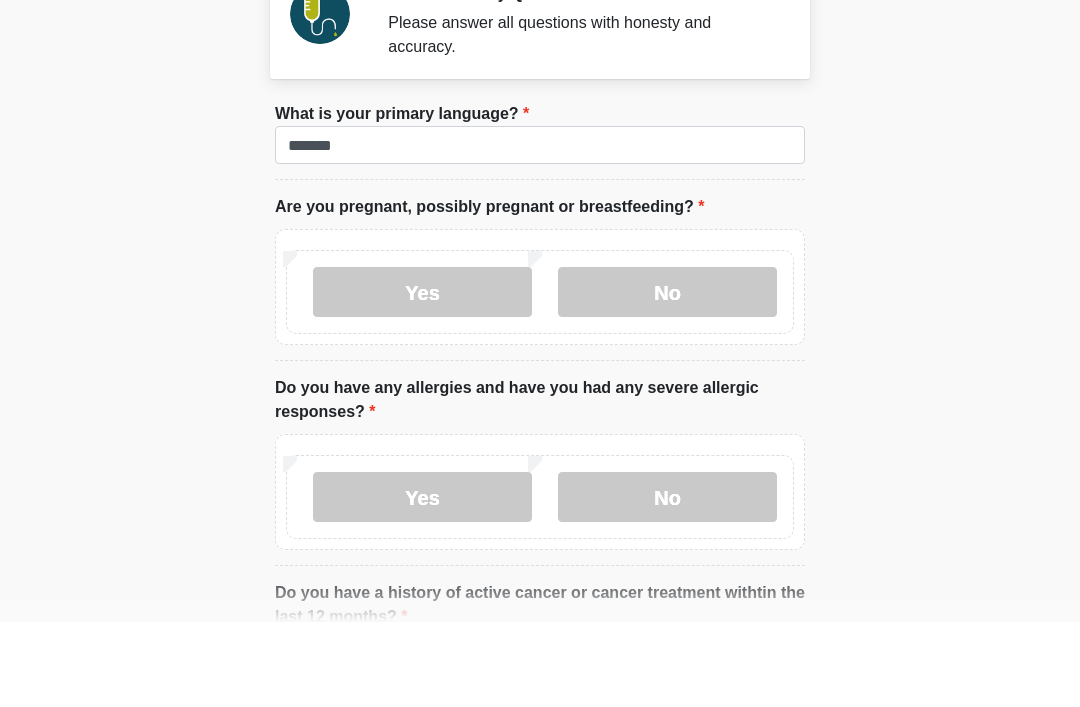 click on "Yes" at bounding box center [422, 378] 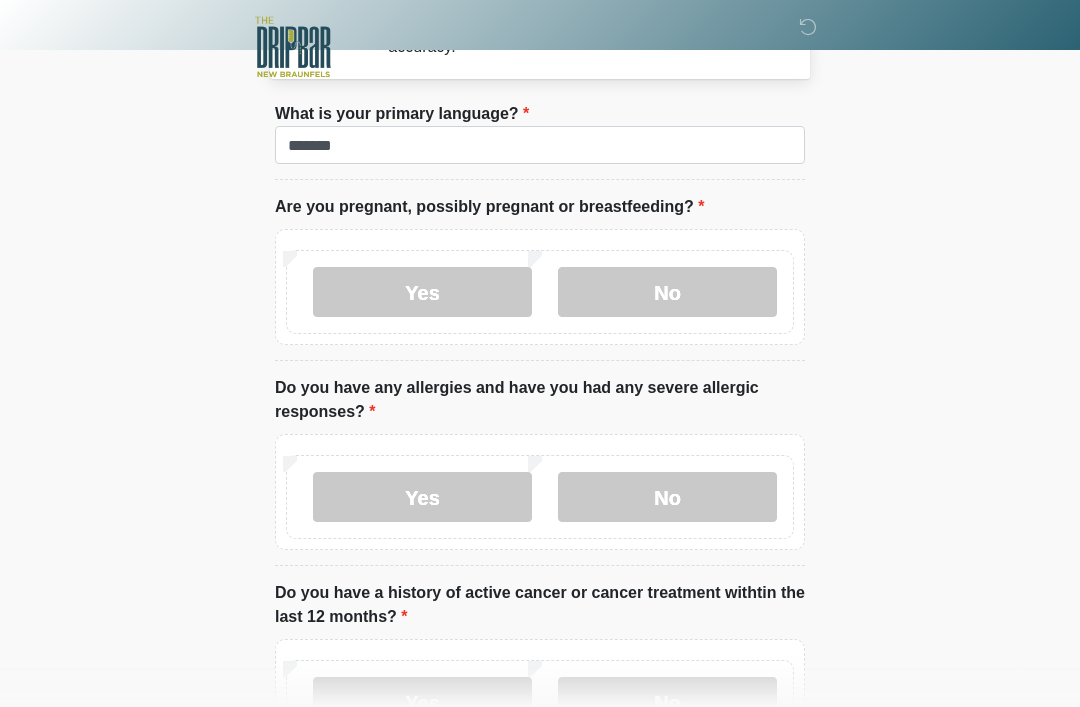 click on "No" at bounding box center [667, 292] 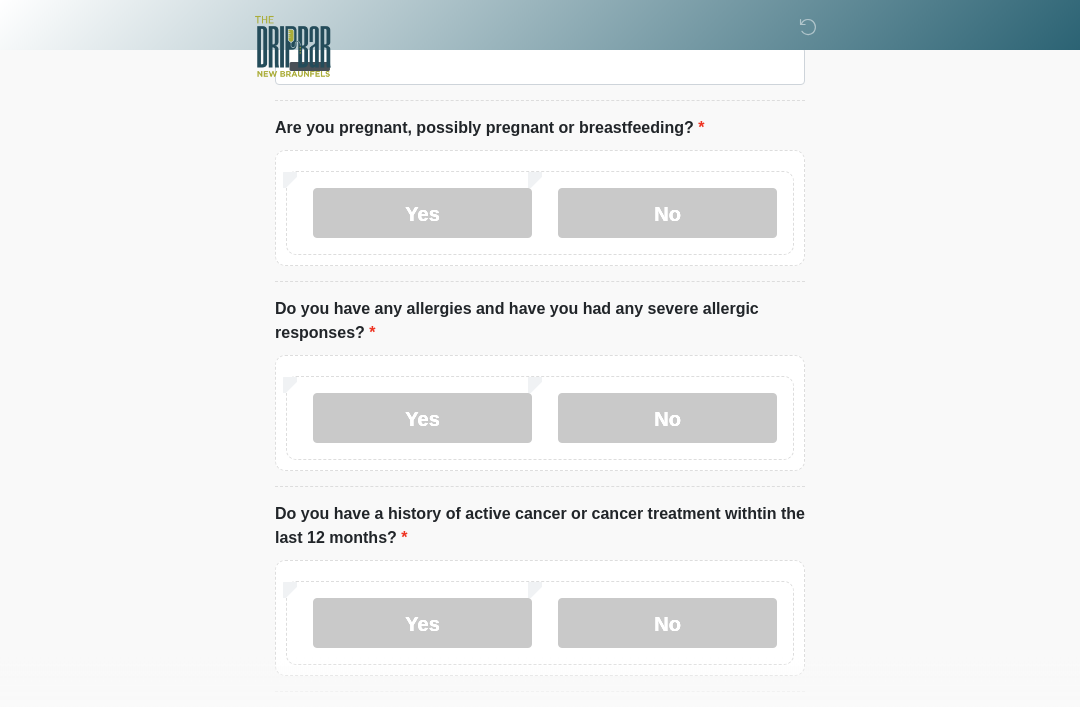 scroll, scrollTop: 165, scrollLeft: 0, axis: vertical 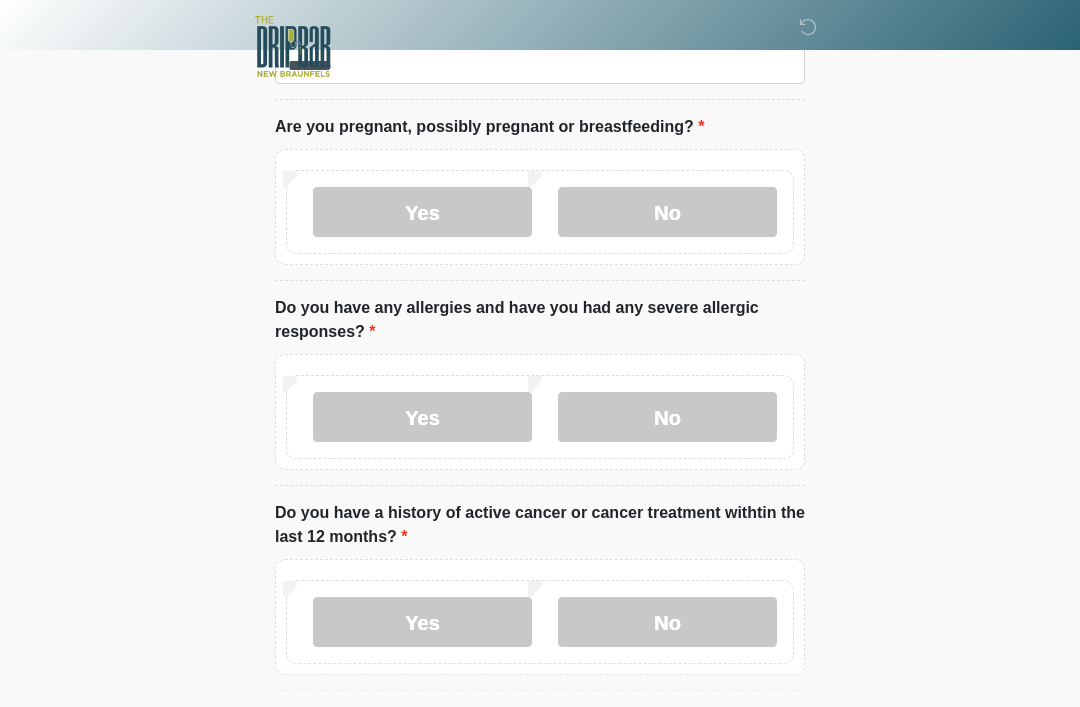 click on "No" at bounding box center (667, 418) 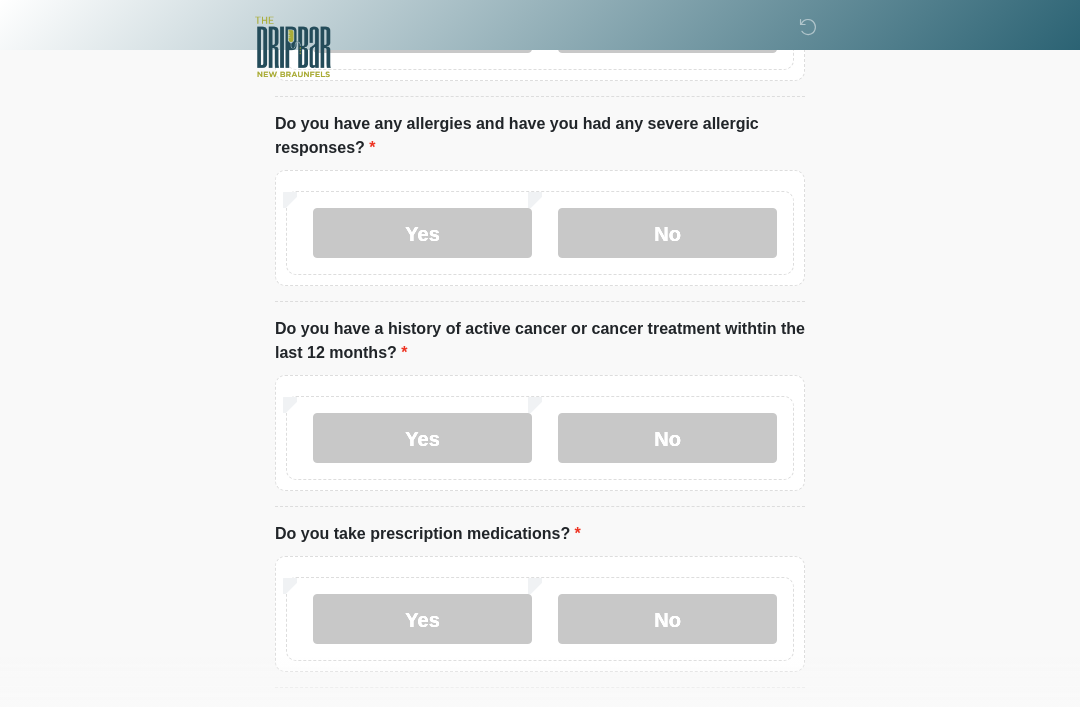 scroll, scrollTop: 351, scrollLeft: 0, axis: vertical 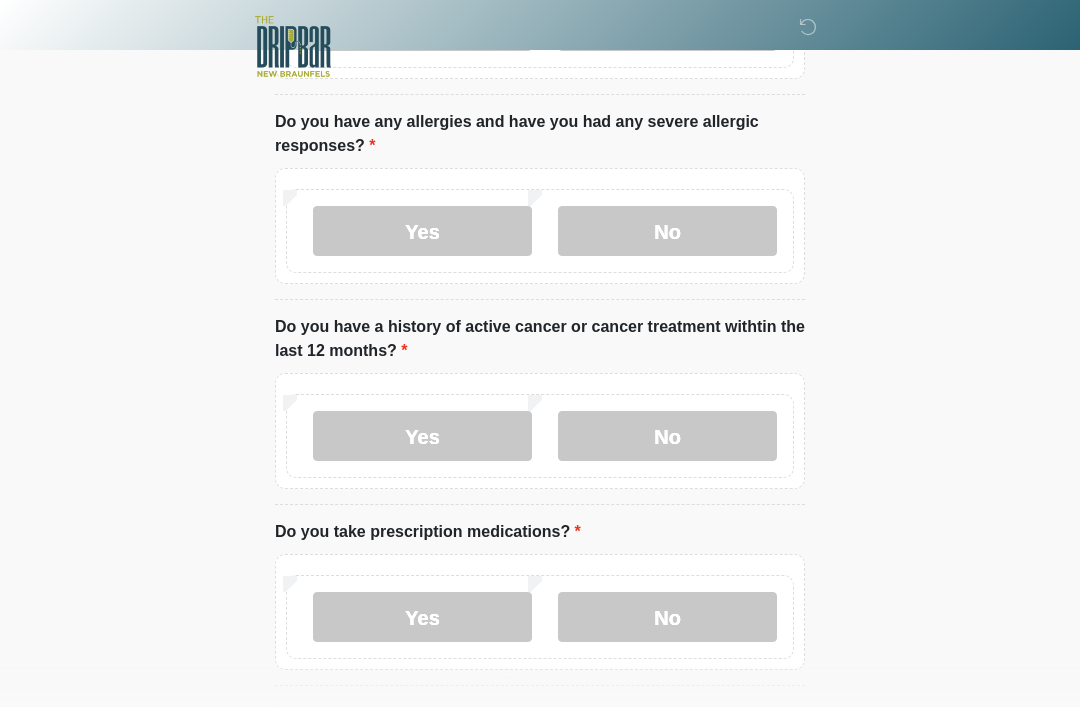 click on "No" at bounding box center (667, 437) 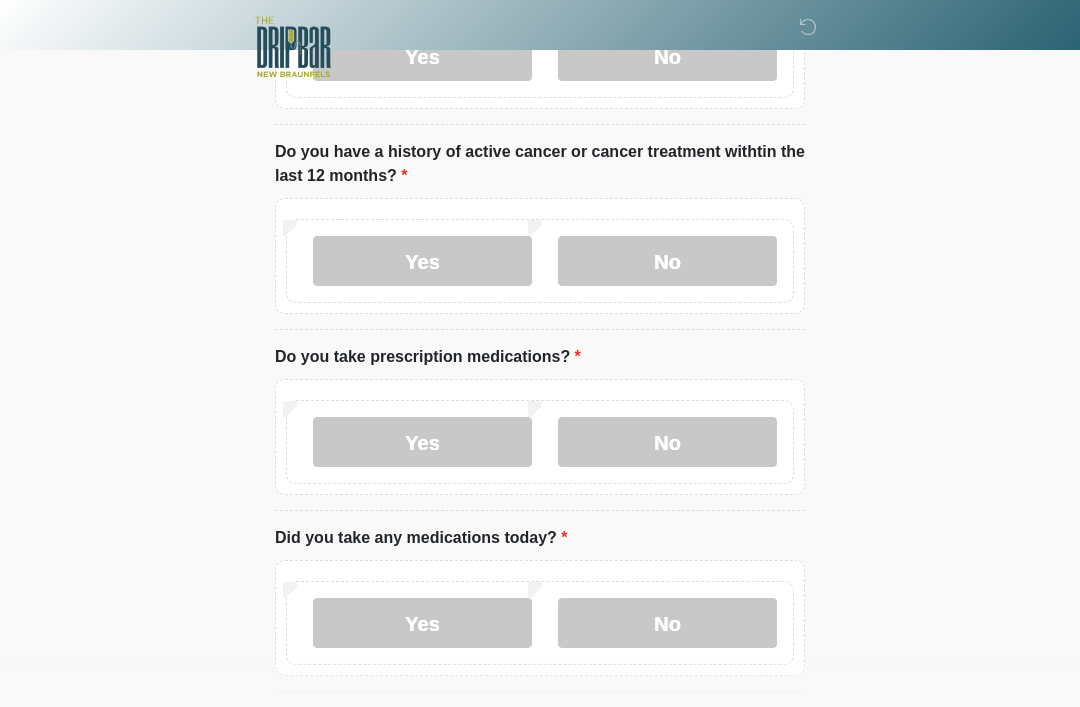 click on "No" at bounding box center (667, 442) 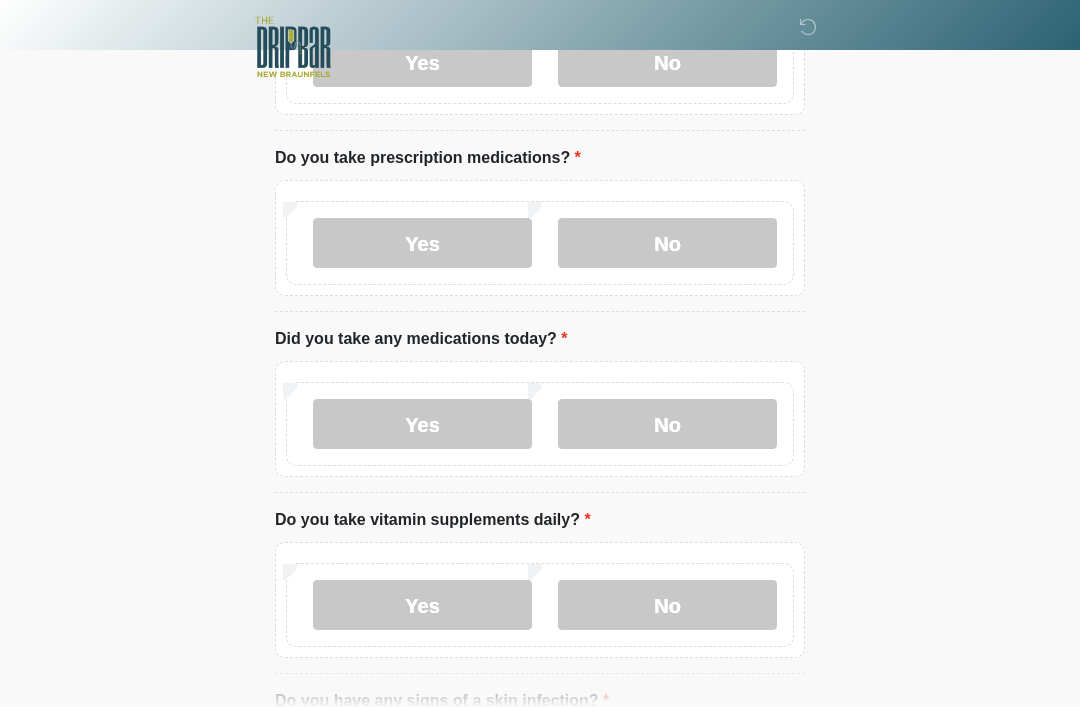 click on "No" at bounding box center [667, 424] 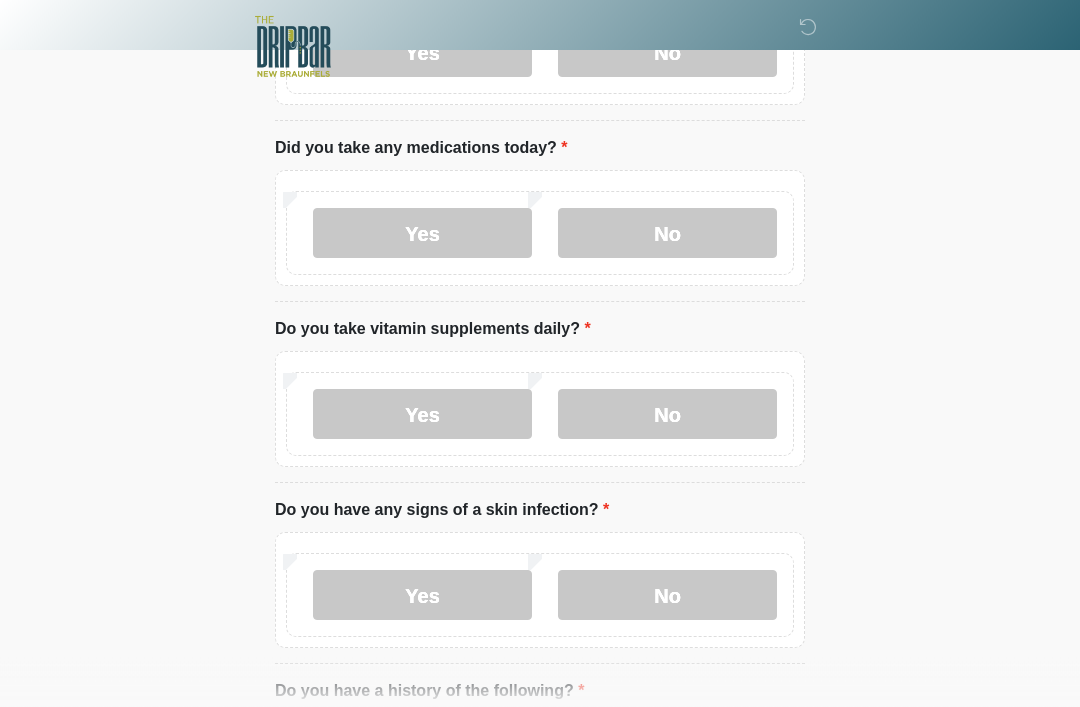 scroll, scrollTop: 920, scrollLeft: 0, axis: vertical 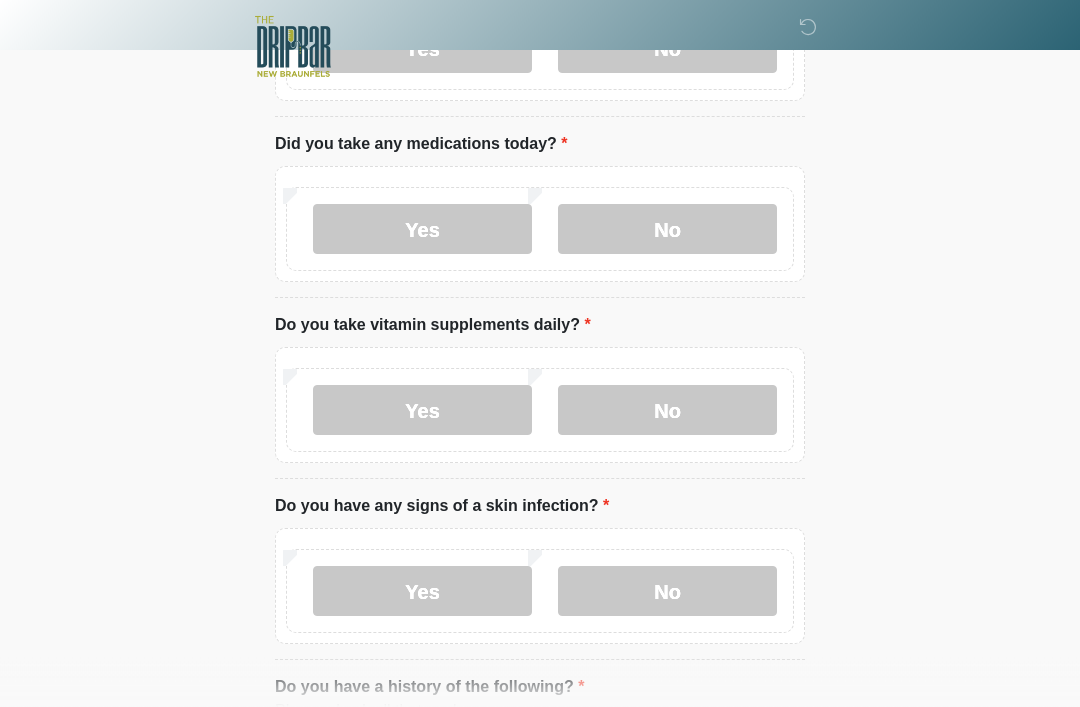 click on "No" at bounding box center [667, 411] 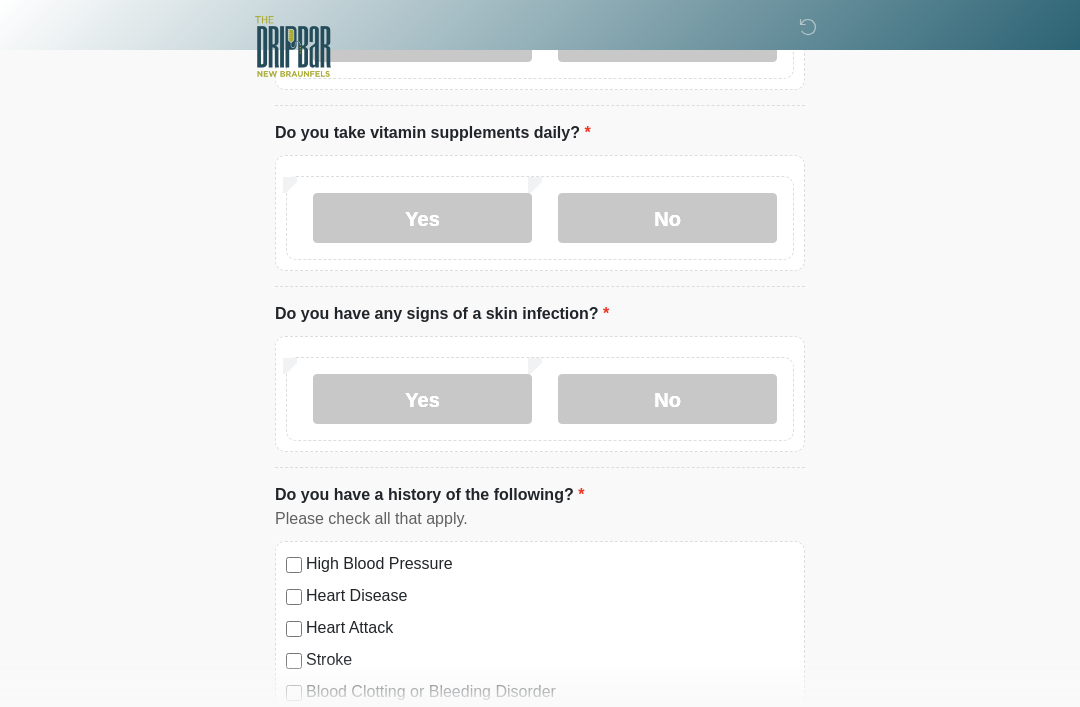 scroll, scrollTop: 1113, scrollLeft: 0, axis: vertical 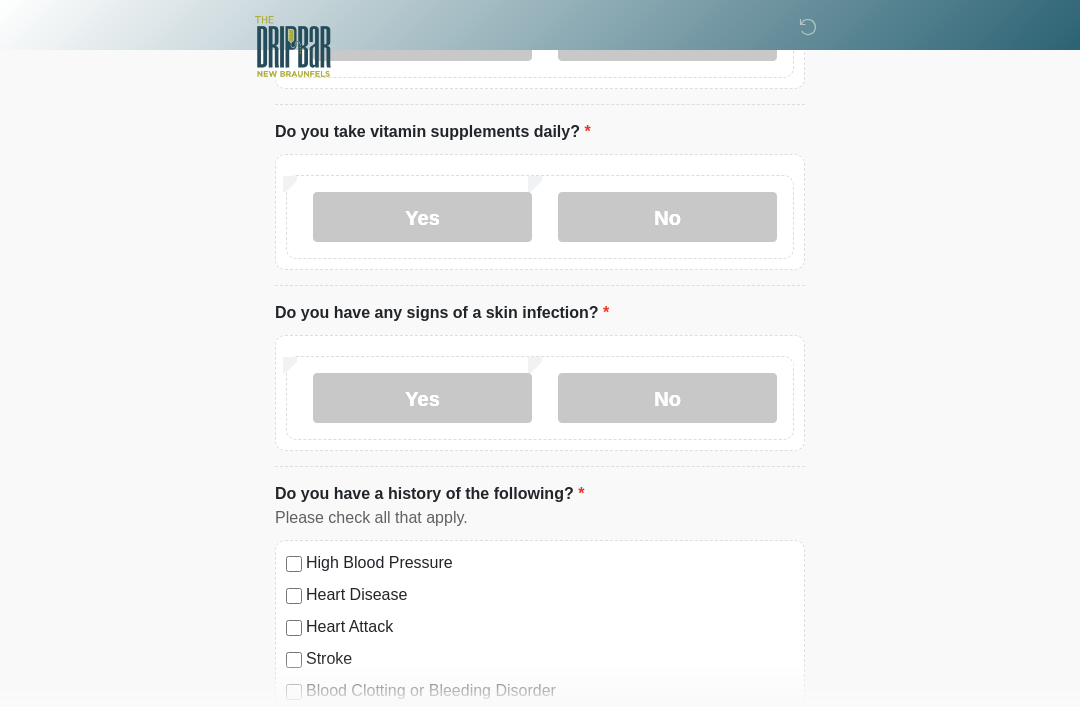 click on "No" at bounding box center (667, 399) 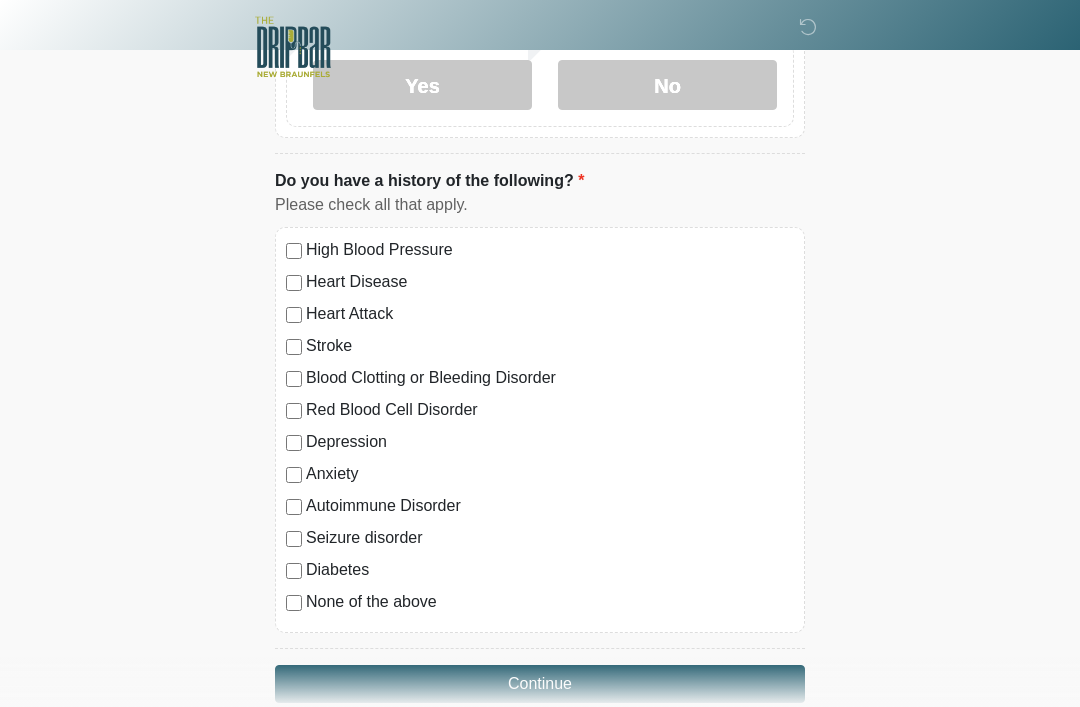 scroll, scrollTop: 1426, scrollLeft: 0, axis: vertical 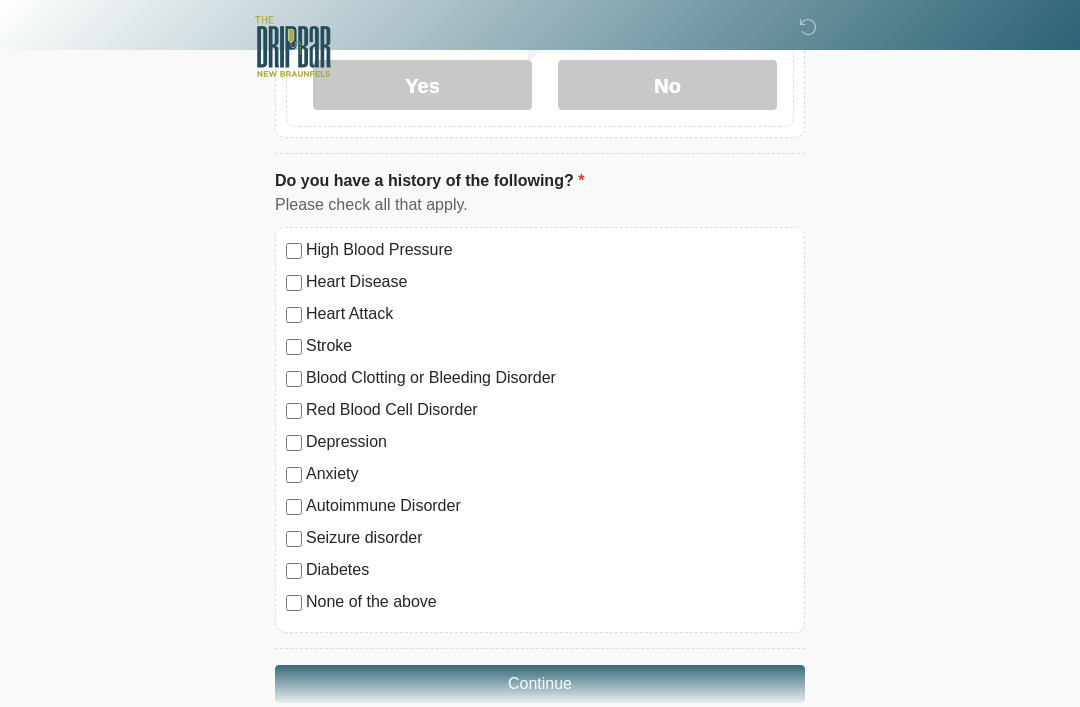 click on "None of the above" at bounding box center (550, 603) 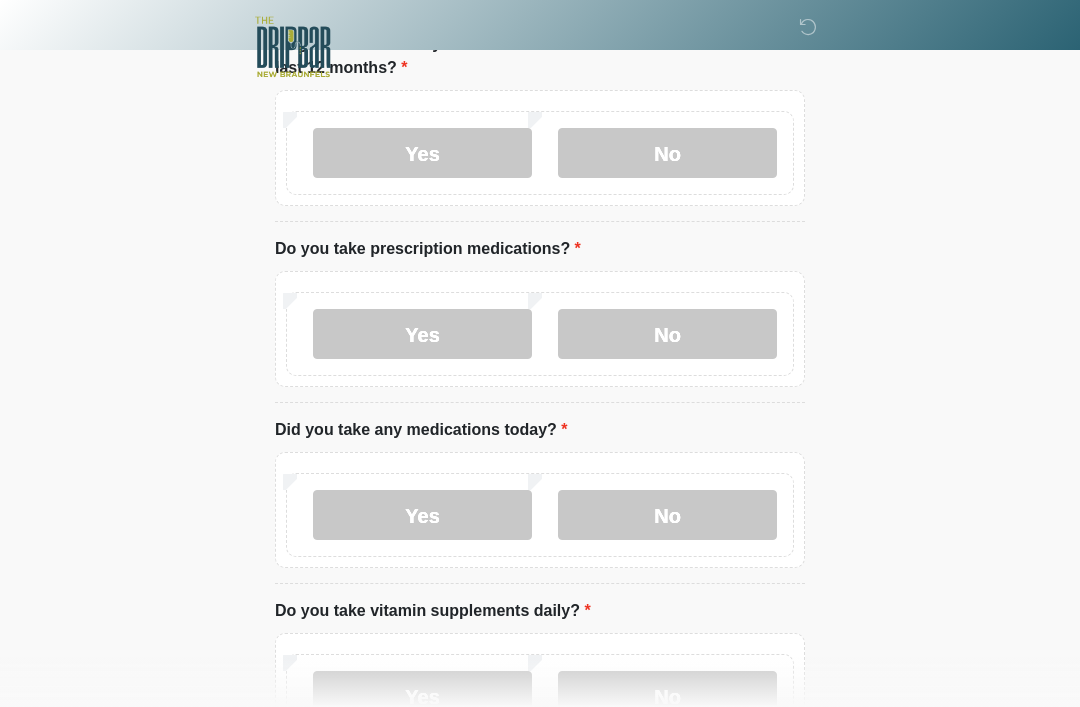 scroll, scrollTop: 0, scrollLeft: 0, axis: both 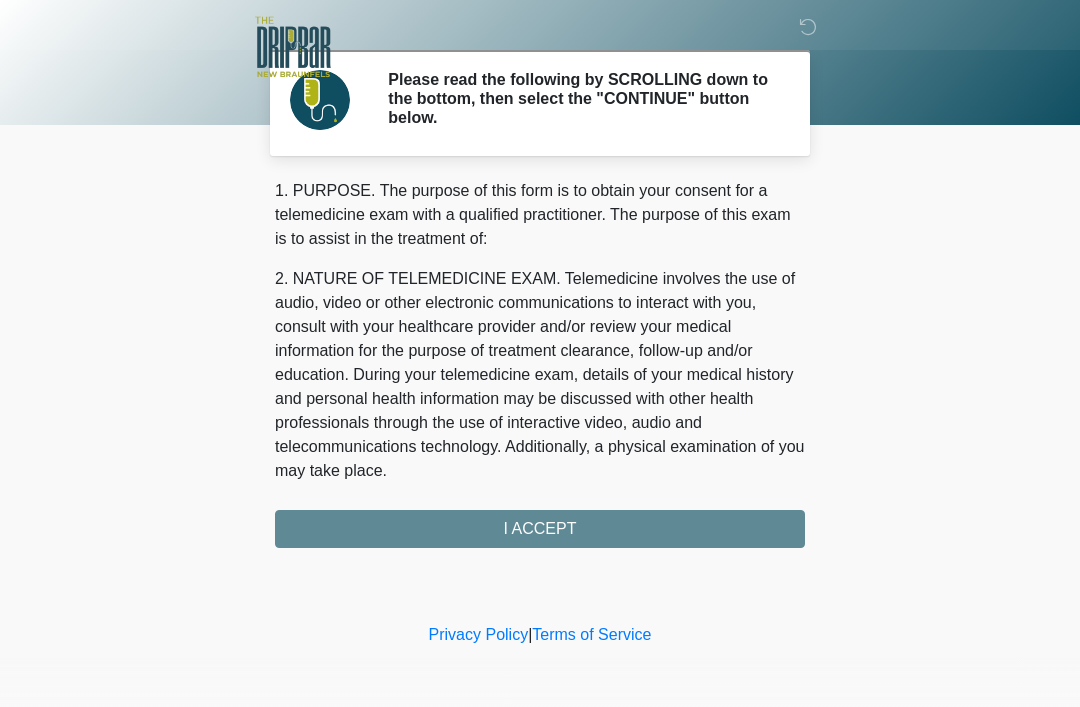 click on "1. PURPOSE. The purpose of this form is to obtain your consent for a telemedicine exam with a qualified practitioner. The purpose of this exam is to assist in the treatment of:  2. NATURE OF TELEMEDICINE EXAM. Telemedicine involves the use of audio, video or other electronic communications to interact with you, consult with your healthcare provider and/or review your medical information for the purpose of treatment clearance, follow-up and/or education. During your telemedicine exam, details of your medical history and personal health information may be discussed with other health professionals through the use of interactive video, audio and telecommunications technology. Additionally, a physical examination of you may take place. 4. HEALTHCARE INSTITUTION. The DRIPBaR - New Braunfels has medical and non-medical technical personnel who may participate in the telemedicine exam to aid in the audio/video link with the qualified practitioner.
I ACCEPT" at bounding box center [540, 363] 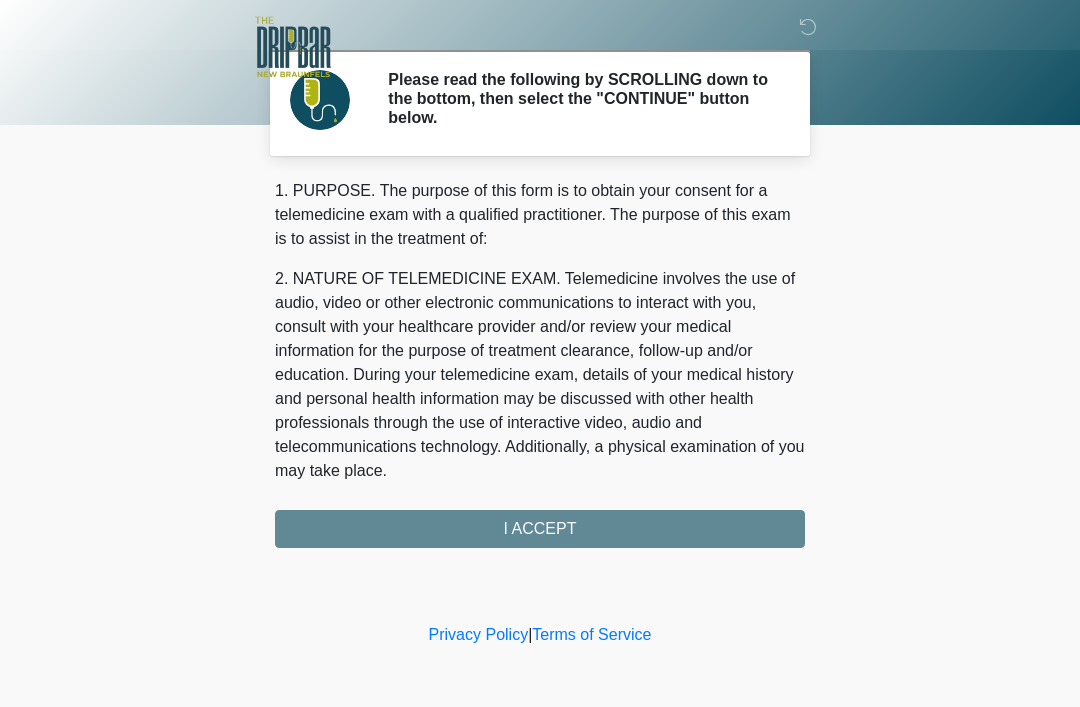 click on "1. PURPOSE. The purpose of this form is to obtain your consent for a telemedicine exam with a qualified practitioner. The purpose of this exam is to assist in the treatment of:  2. NATURE OF TELEMEDICINE EXAM. Telemedicine involves the use of audio, video or other electronic communications to interact with you, consult with your healthcare provider and/or review your medical information for the purpose of treatment clearance, follow-up and/or education. During your telemedicine exam, details of your medical history and personal health information may be discussed with other health professionals through the use of interactive video, audio and telecommunications technology. Additionally, a physical examination of you may take place. 4. HEALTHCARE INSTITUTION. The DRIPBaR - New Braunfels has medical and non-medical technical personnel who may participate in the telemedicine exam to aid in the audio/video link with the qualified practitioner.
I ACCEPT" at bounding box center [540, 363] 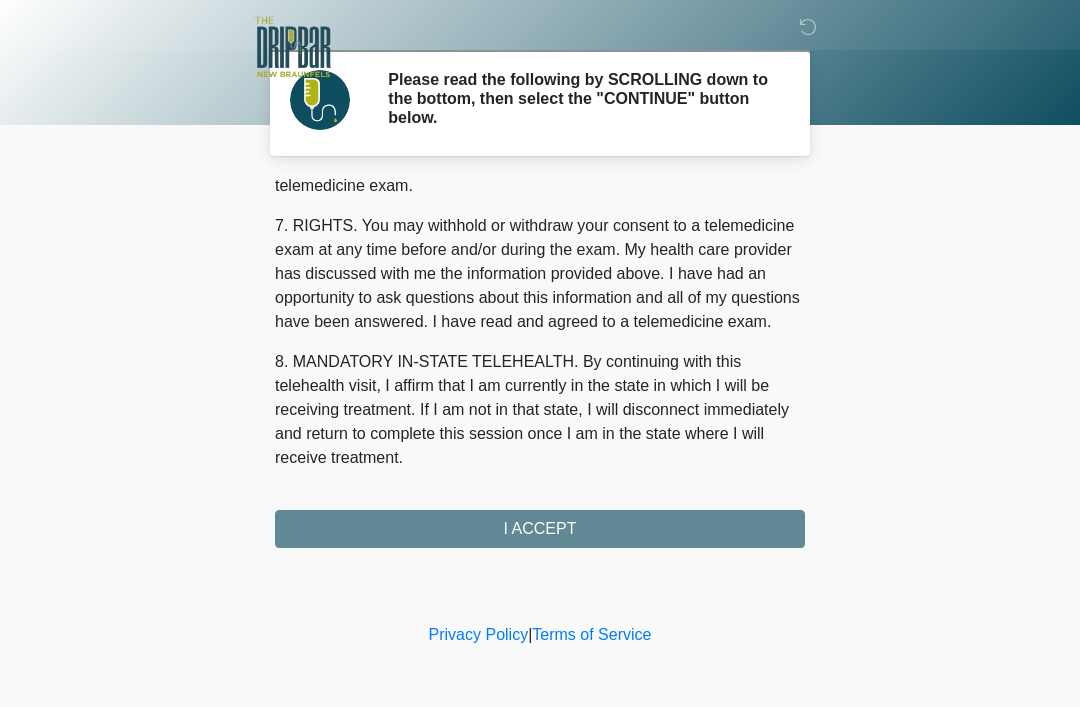 scroll, scrollTop: 877, scrollLeft: 0, axis: vertical 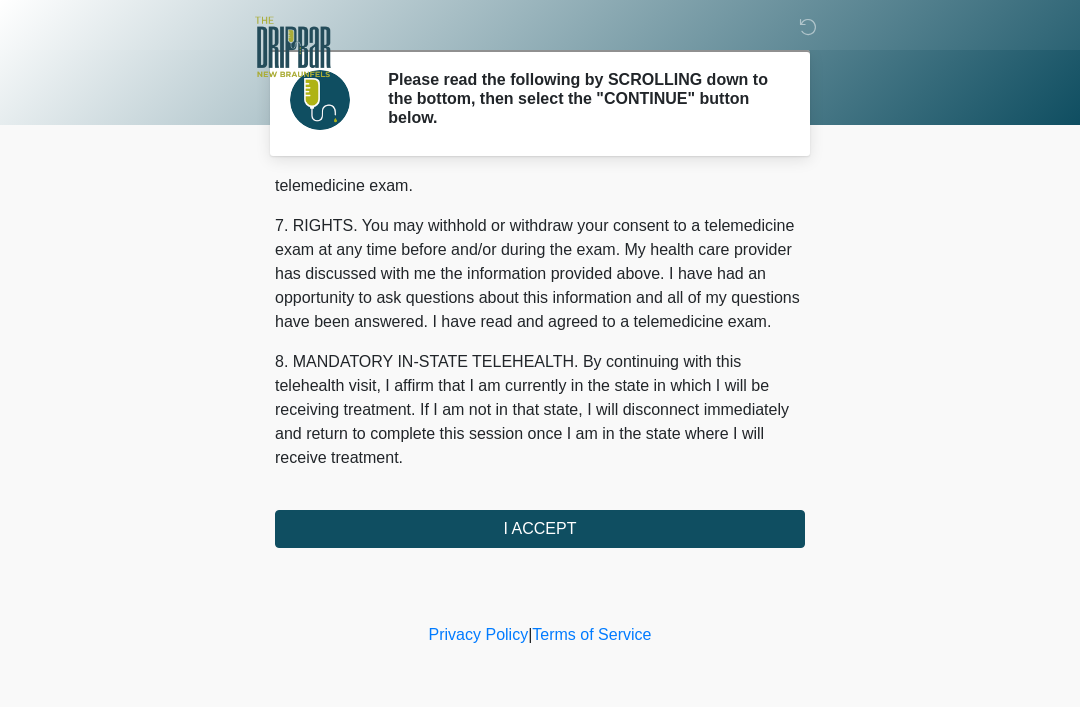 click on "I ACCEPT" at bounding box center (540, 529) 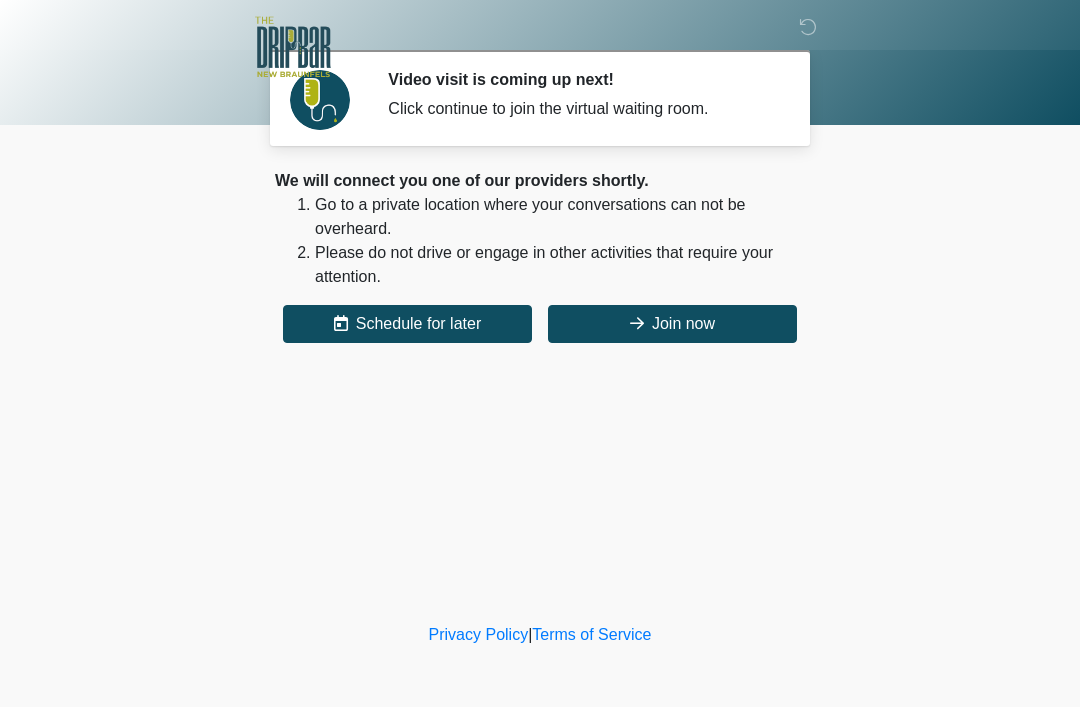 click on "Join now" at bounding box center [672, 324] 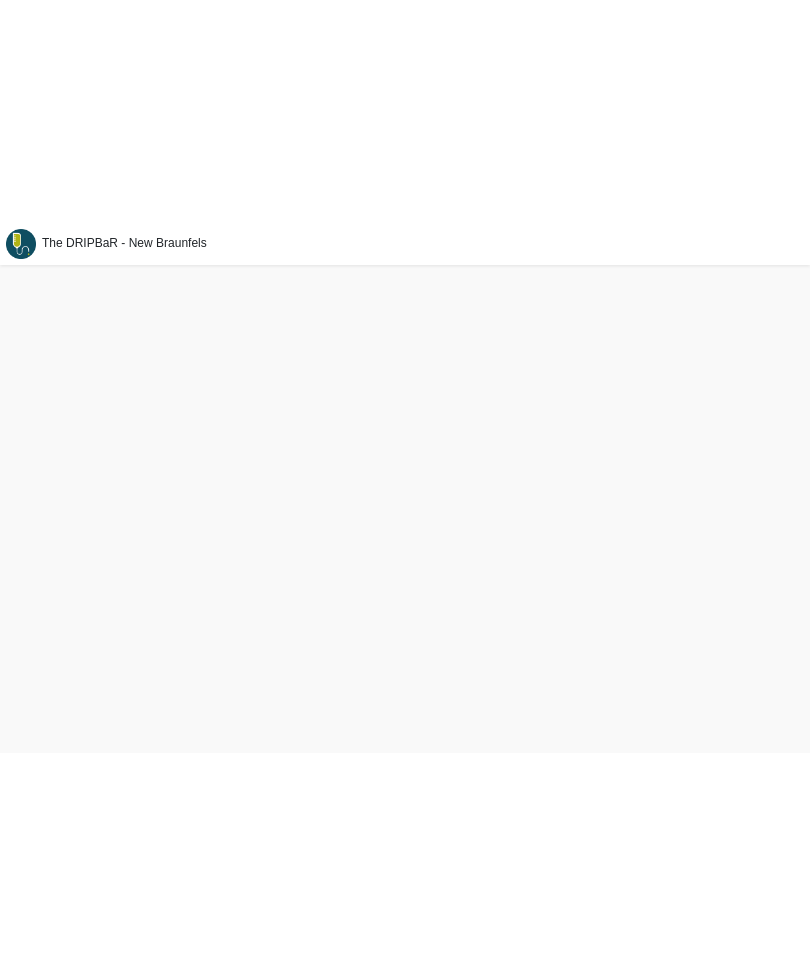 scroll, scrollTop: 0, scrollLeft: 0, axis: both 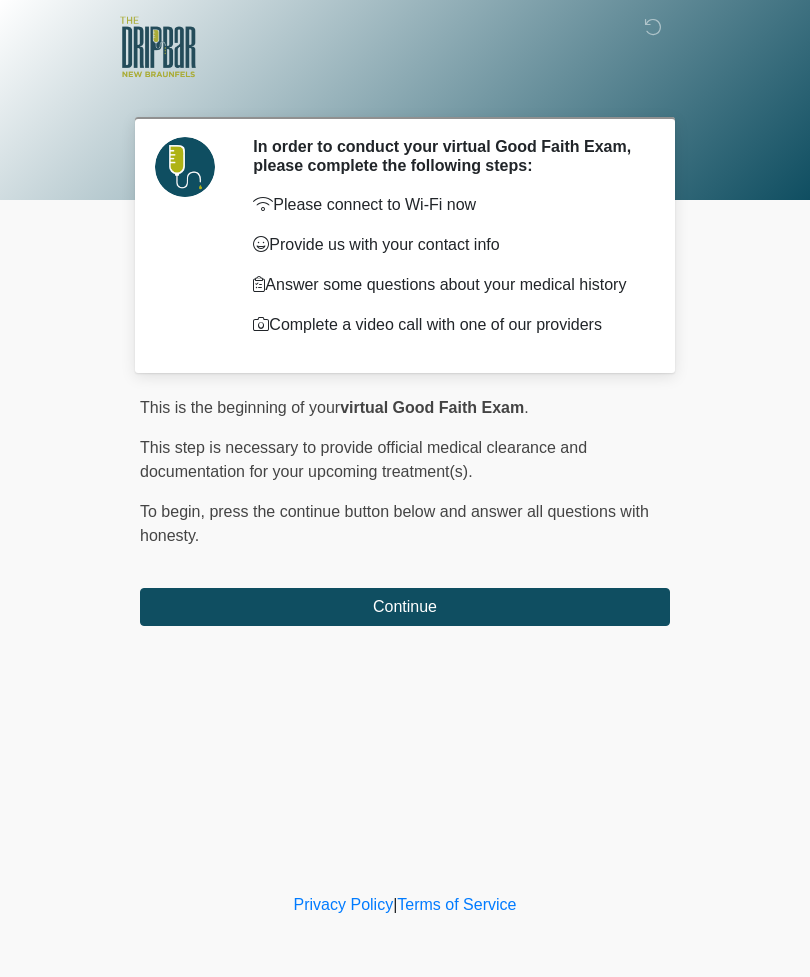 click on "Continue" at bounding box center [405, 607] 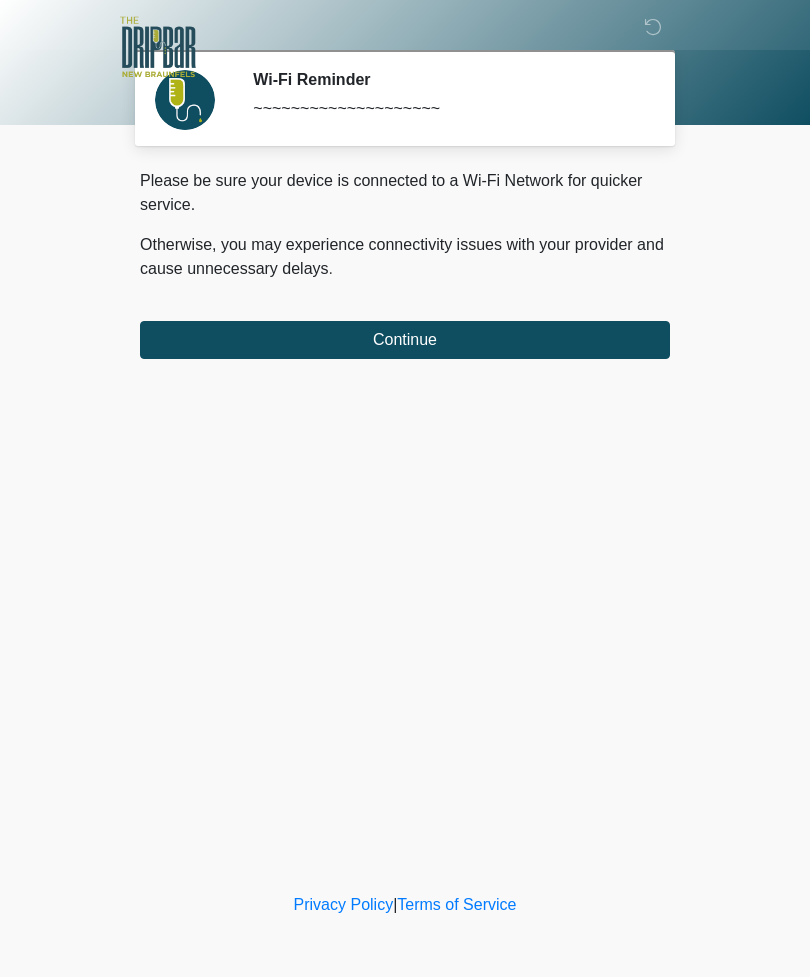 click on "Continue" at bounding box center (405, 340) 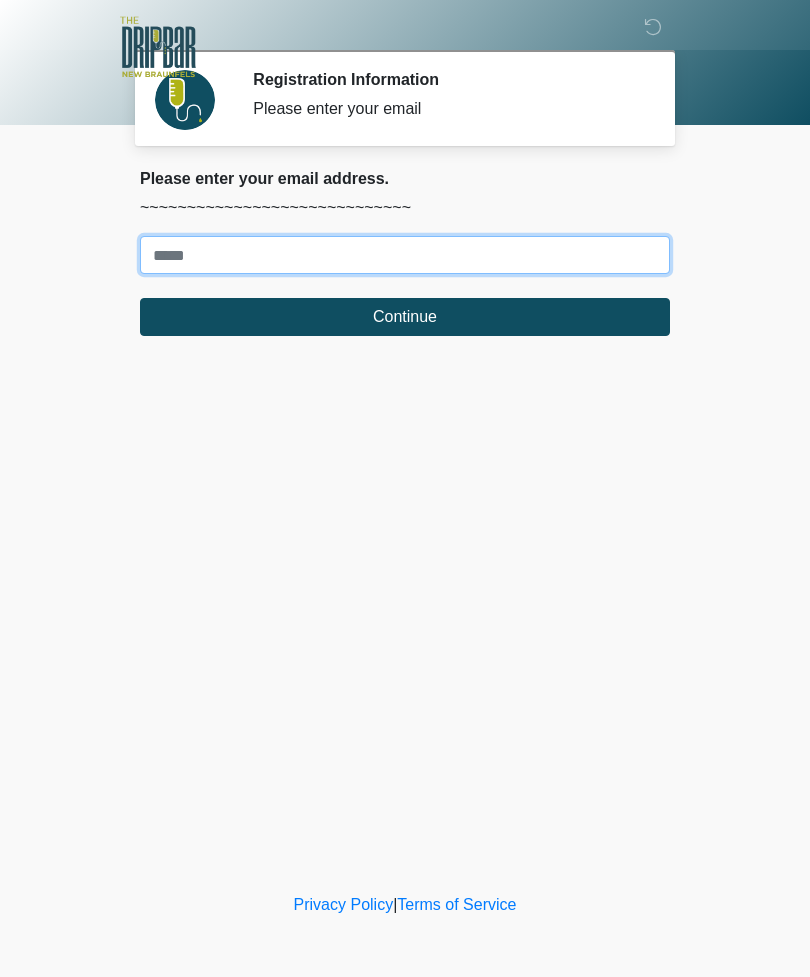 click on "Where should we email your treatment plan?" at bounding box center (405, 255) 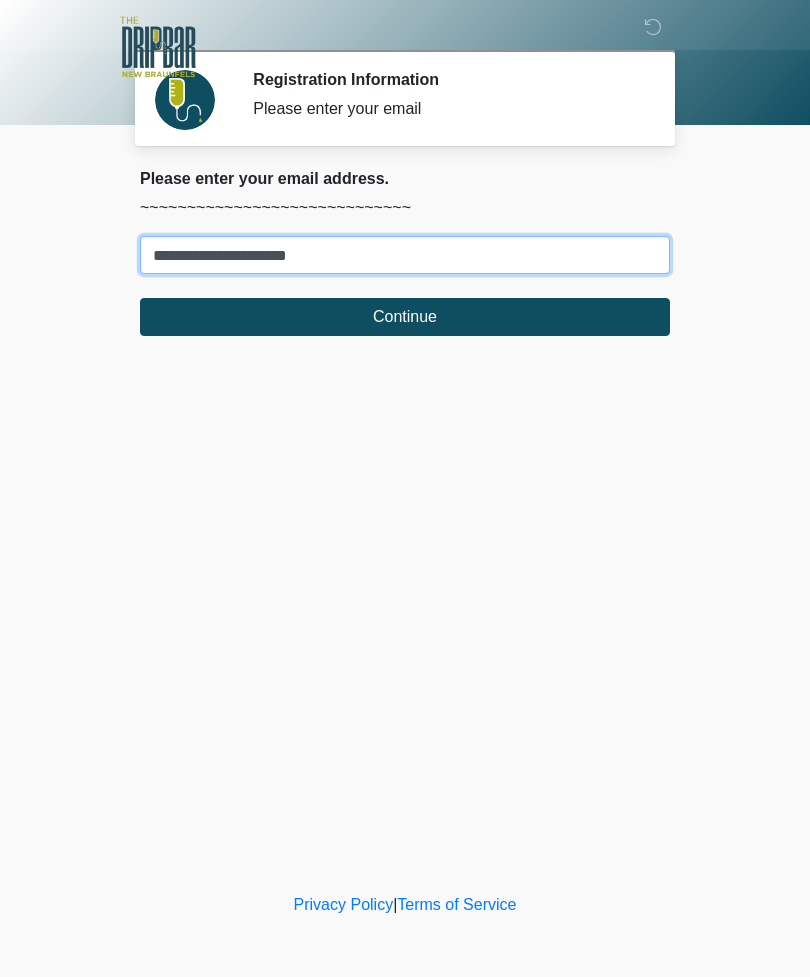 type on "**********" 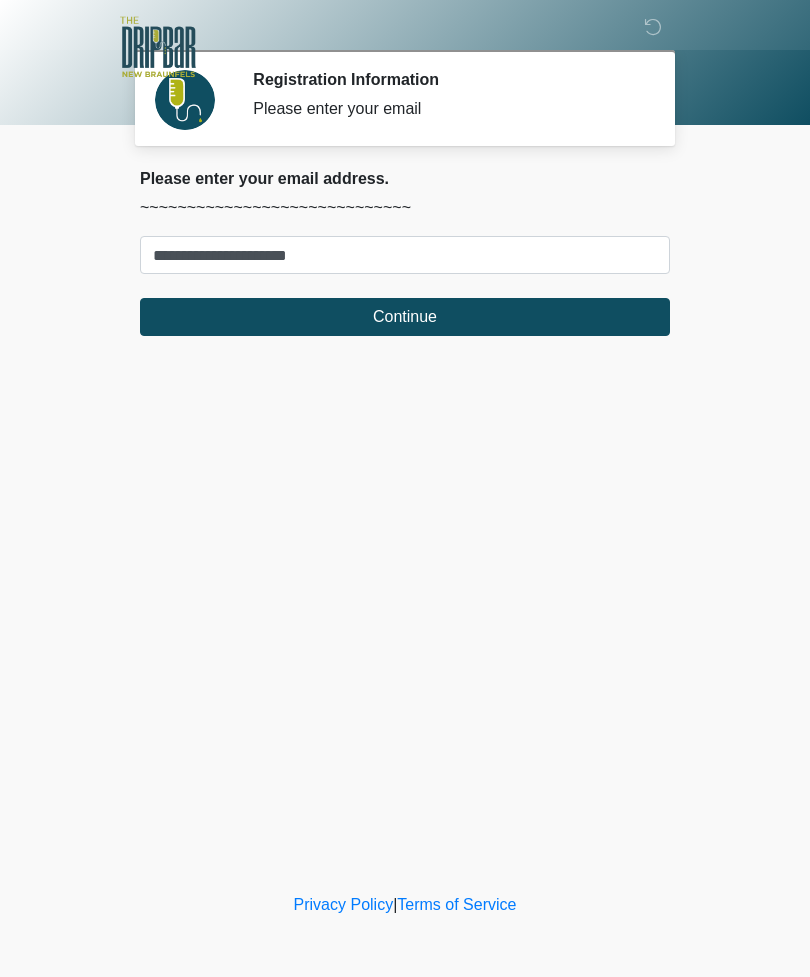 click on "Continue" at bounding box center (405, 317) 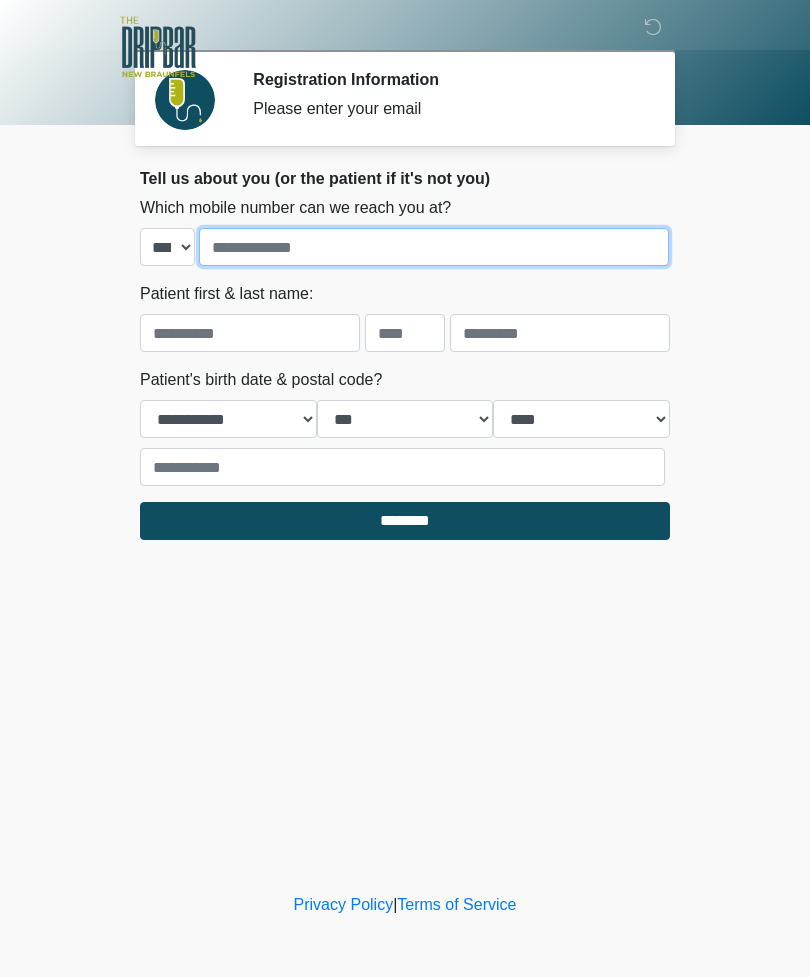 click at bounding box center [434, 247] 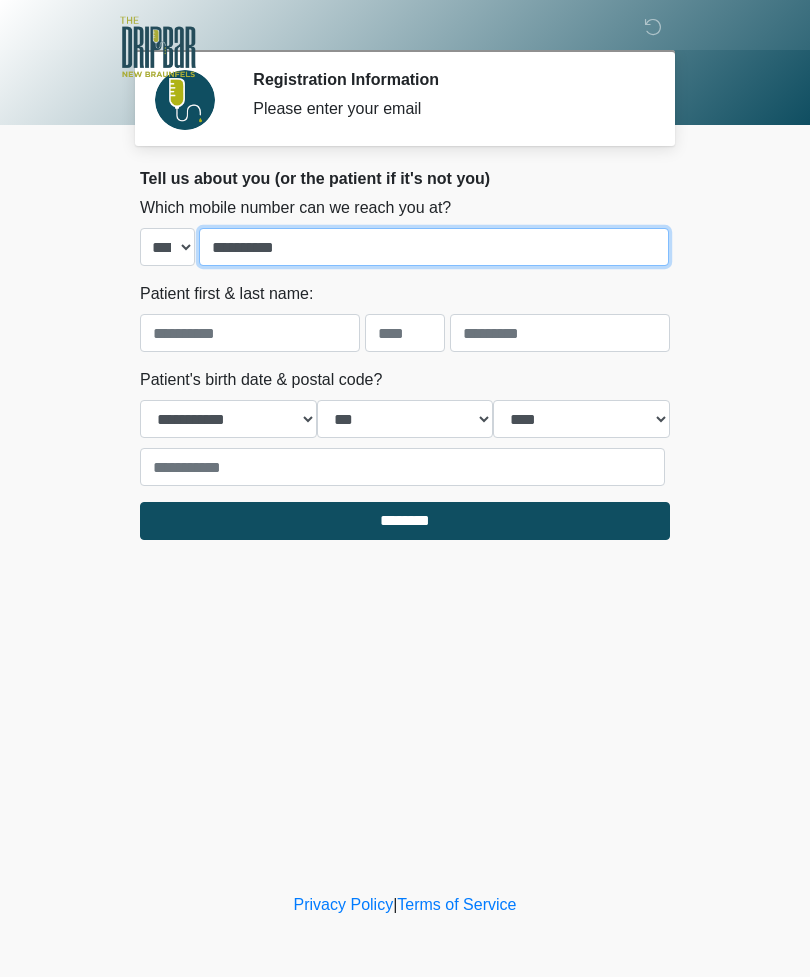 type on "**********" 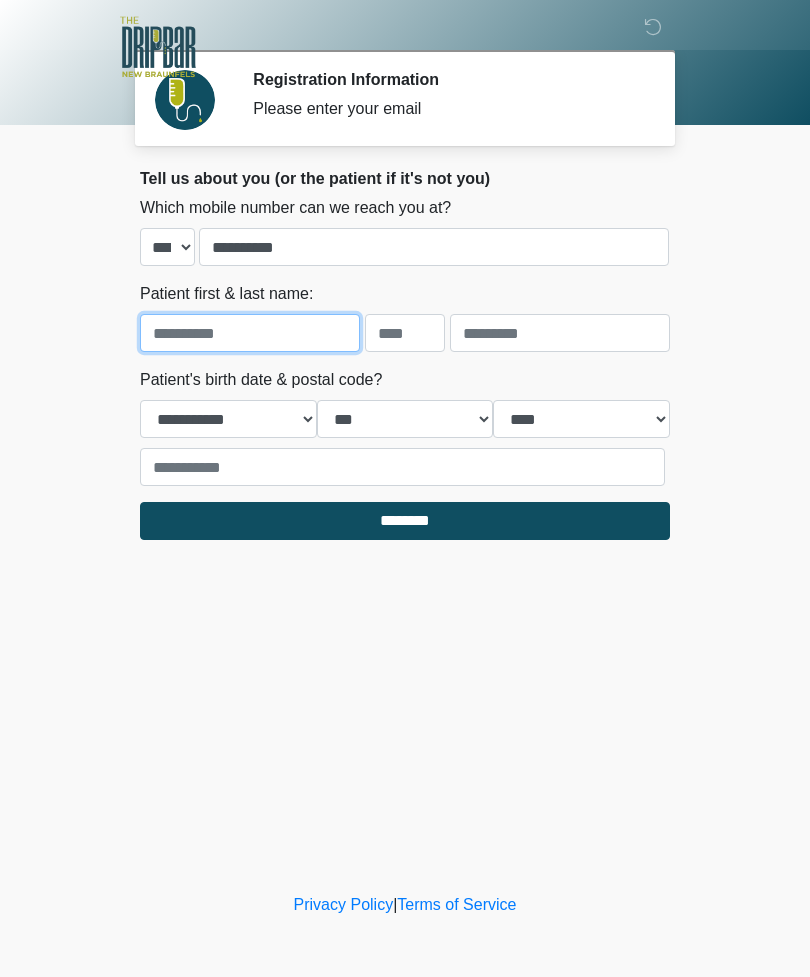 click at bounding box center (250, 333) 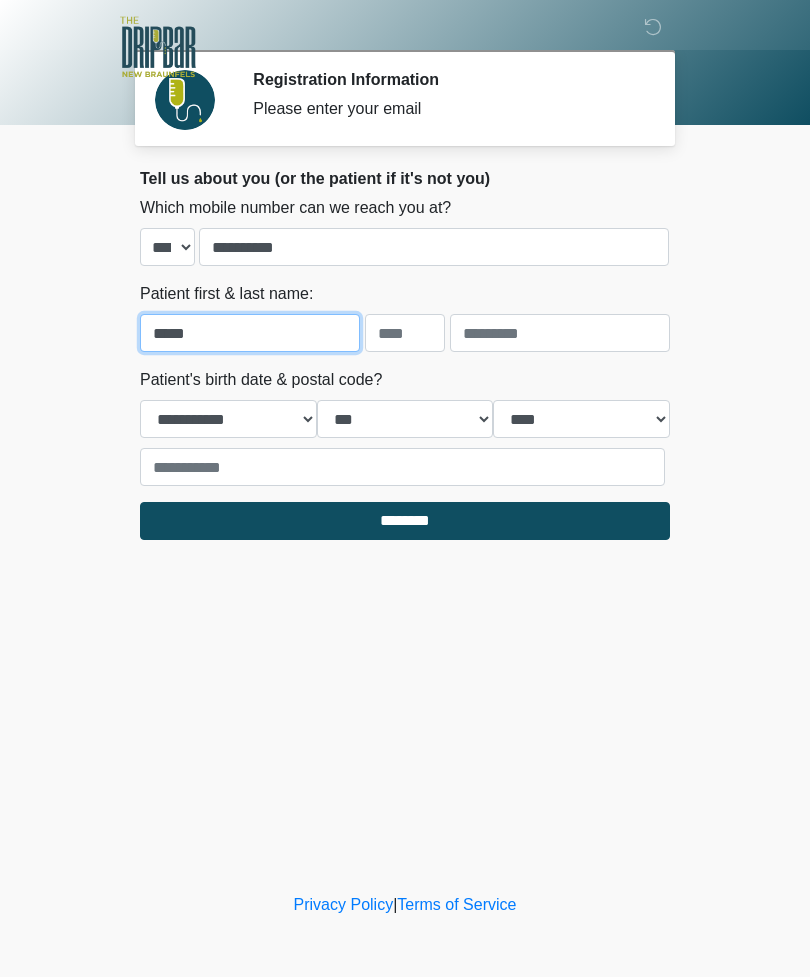 type on "*****" 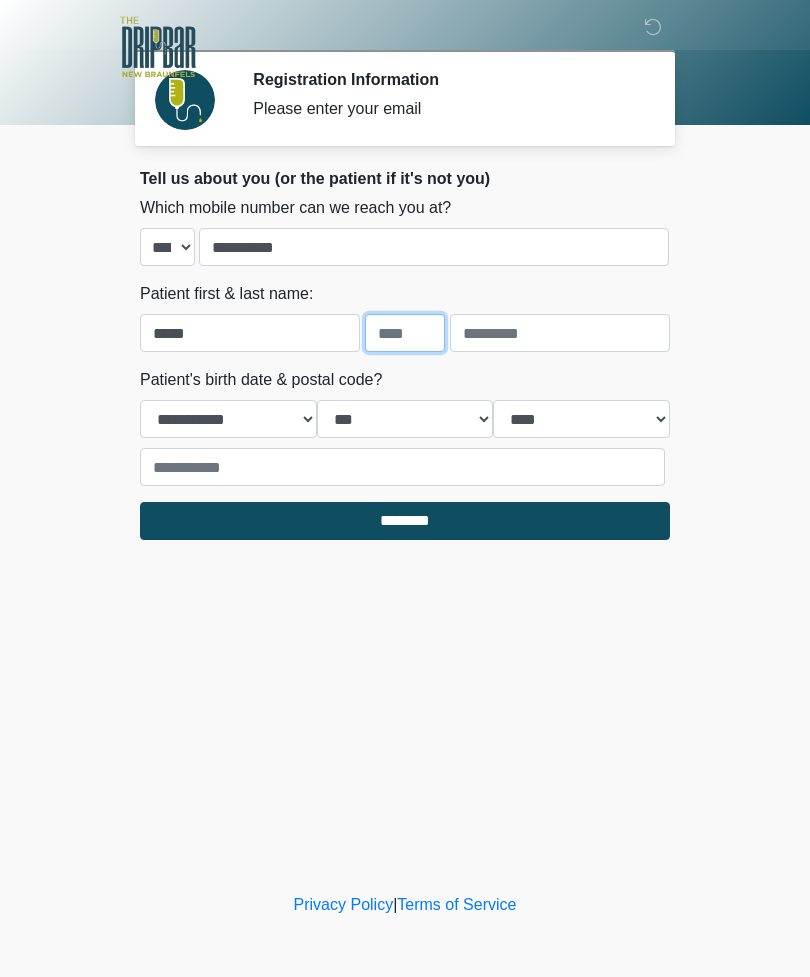 click at bounding box center (405, 333) 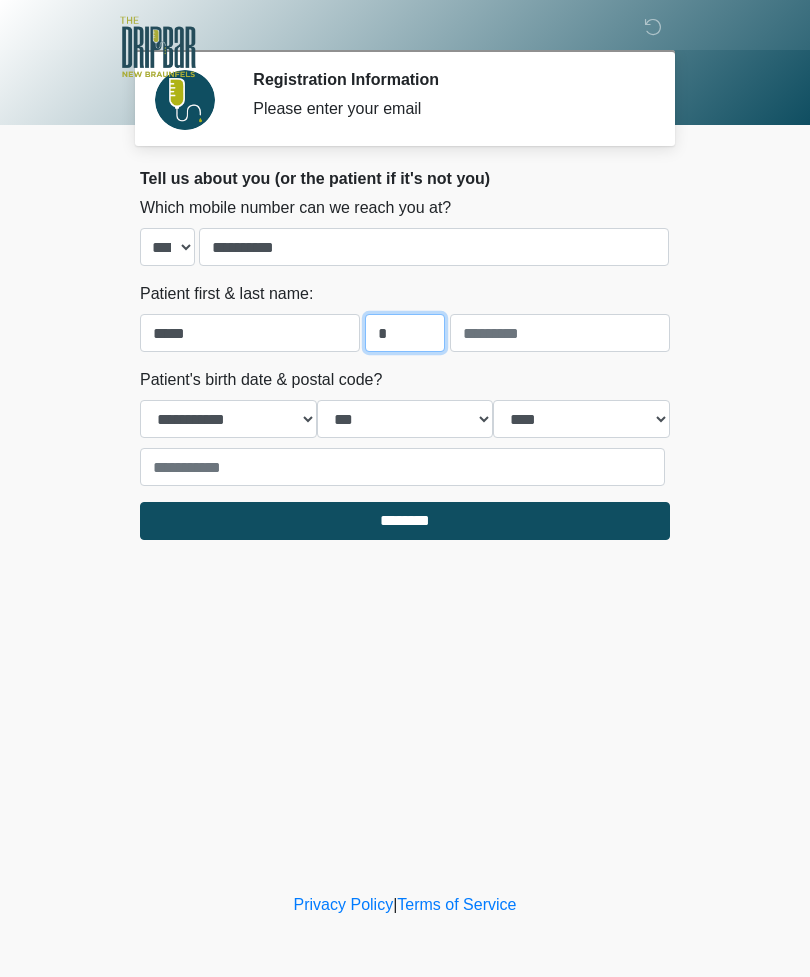 type on "*" 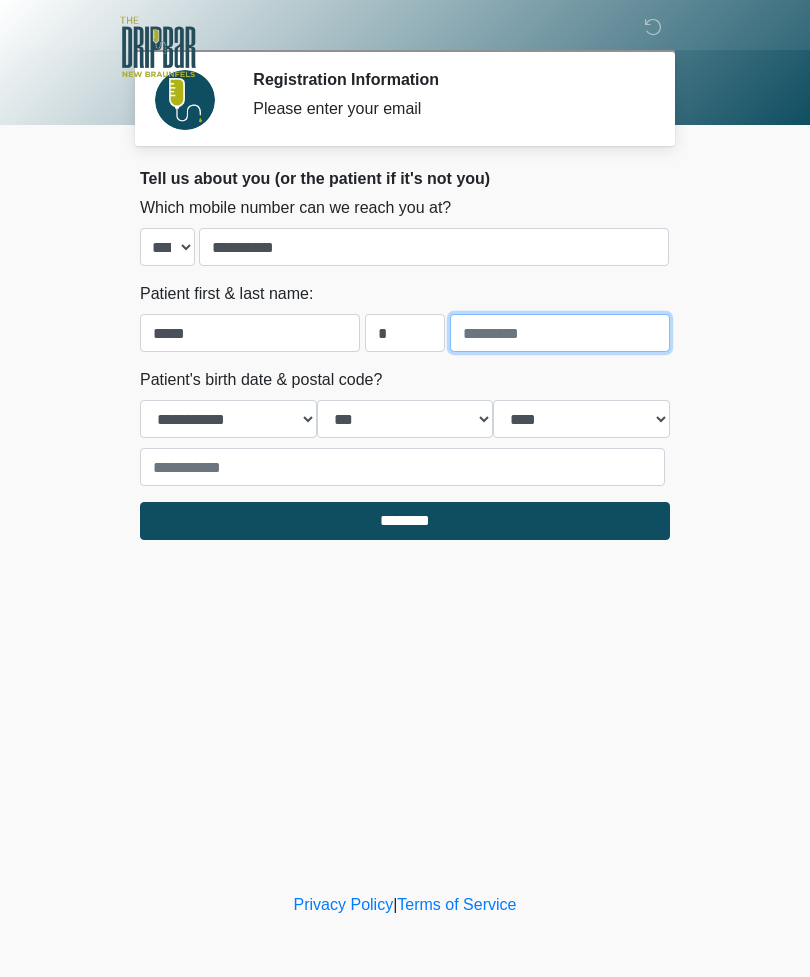 click at bounding box center (560, 333) 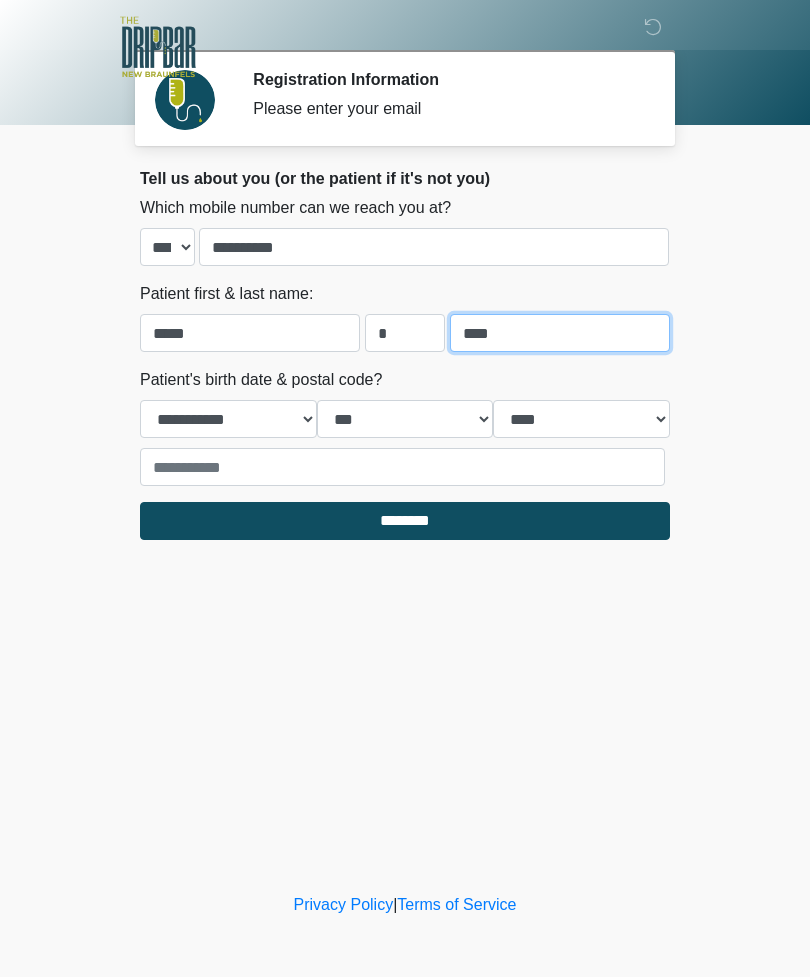 type on "****" 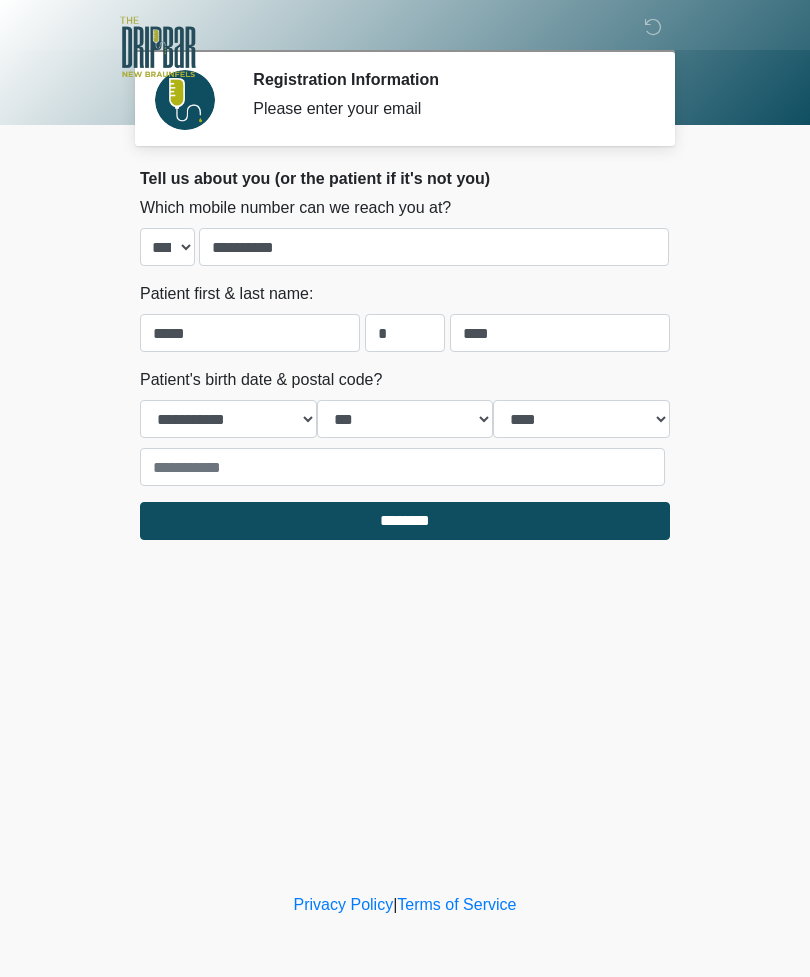 click on "**********" at bounding box center [405, 427] 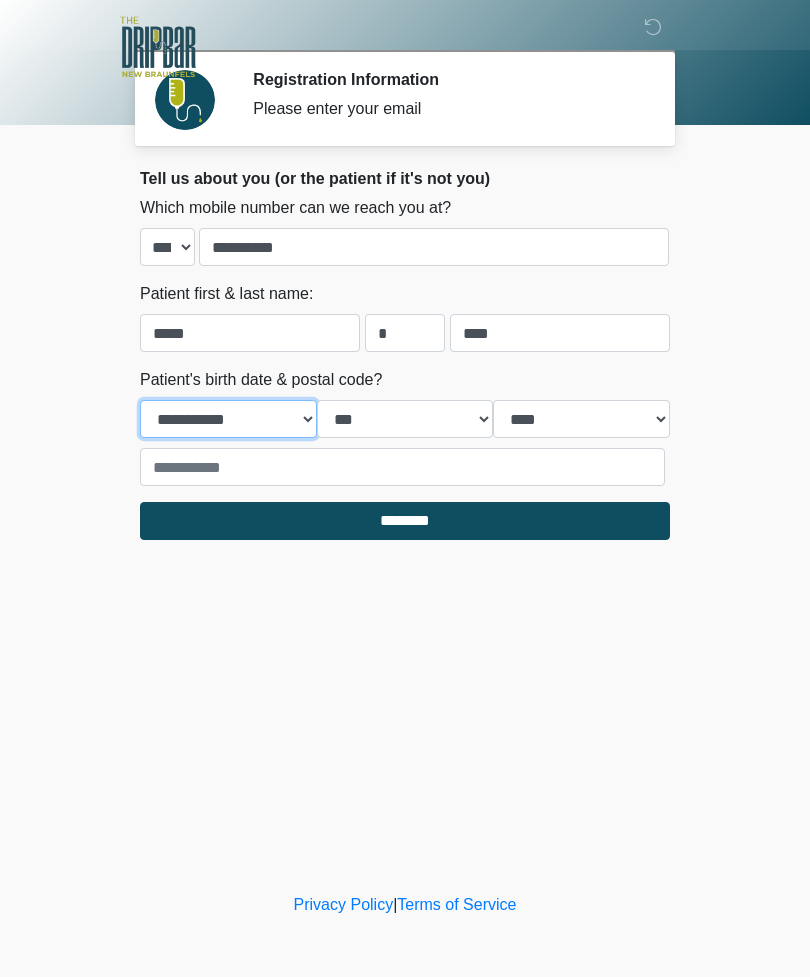 click on "**********" at bounding box center [228, 419] 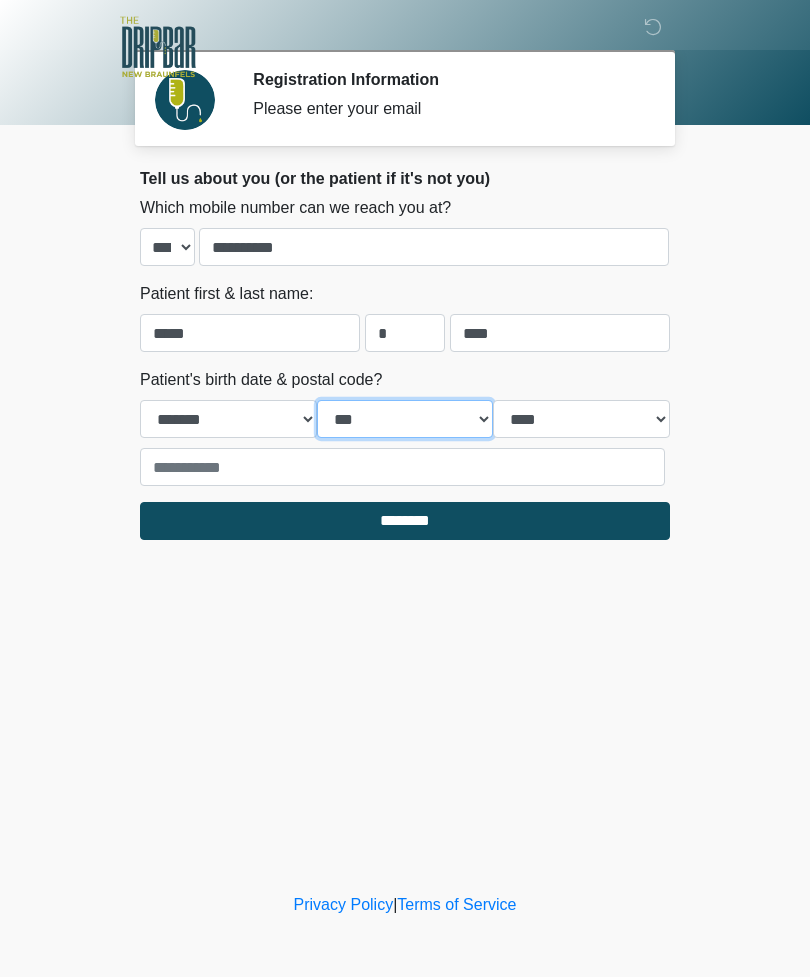 click on "***
*
*
*
*
*
*
*
*
*
**
**
**
**
**
**
**
**
**
**
**
**
**
**
**
**
**
**
**
**
**
**" at bounding box center [405, 419] 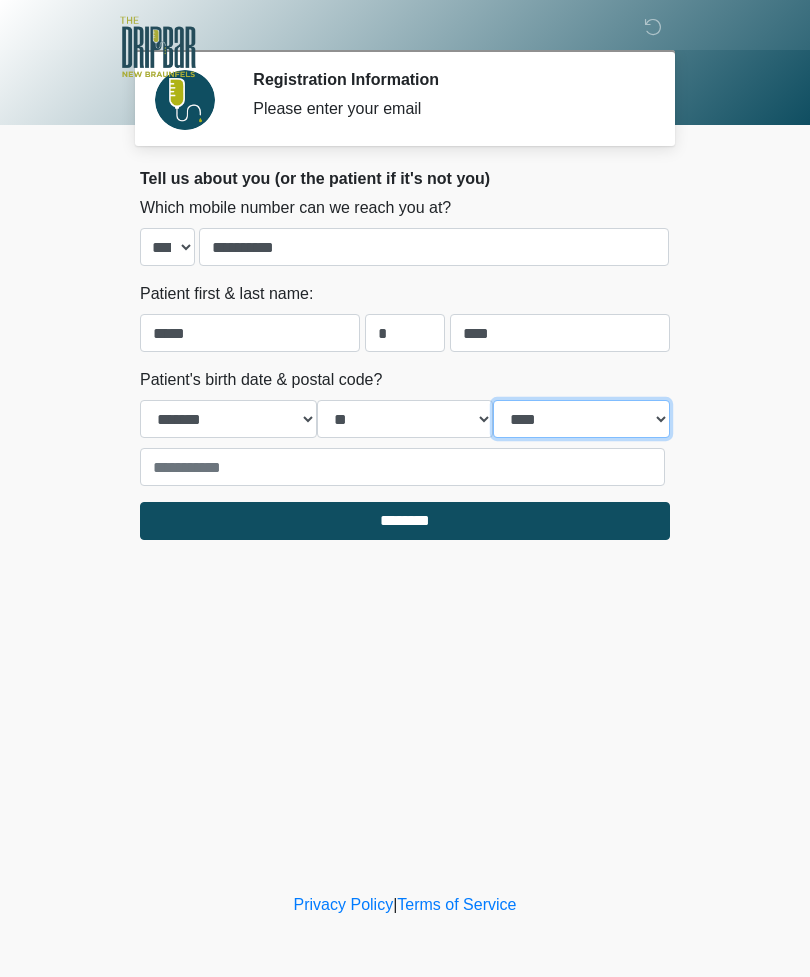 click on "****
****
****
****
****
****
****
****
****
****
****
****
****
****
****
****
****
****
****
****
****
****
****
****
****
****
****
****
****
****
****
****
****
****
****
****
****
****
****
****
****
****
****
****
****
****
****
****
****
****
****
****
****
****
****
****
****
****
****
****
****
****
****
****
****
****
****
****
****
****
****
****
****
****
****
****
****
****
****
****
****
****
****
****
****
****
****
****
****
****
****
****
****
****
****
****
****
****
****
****
****
****" at bounding box center [581, 419] 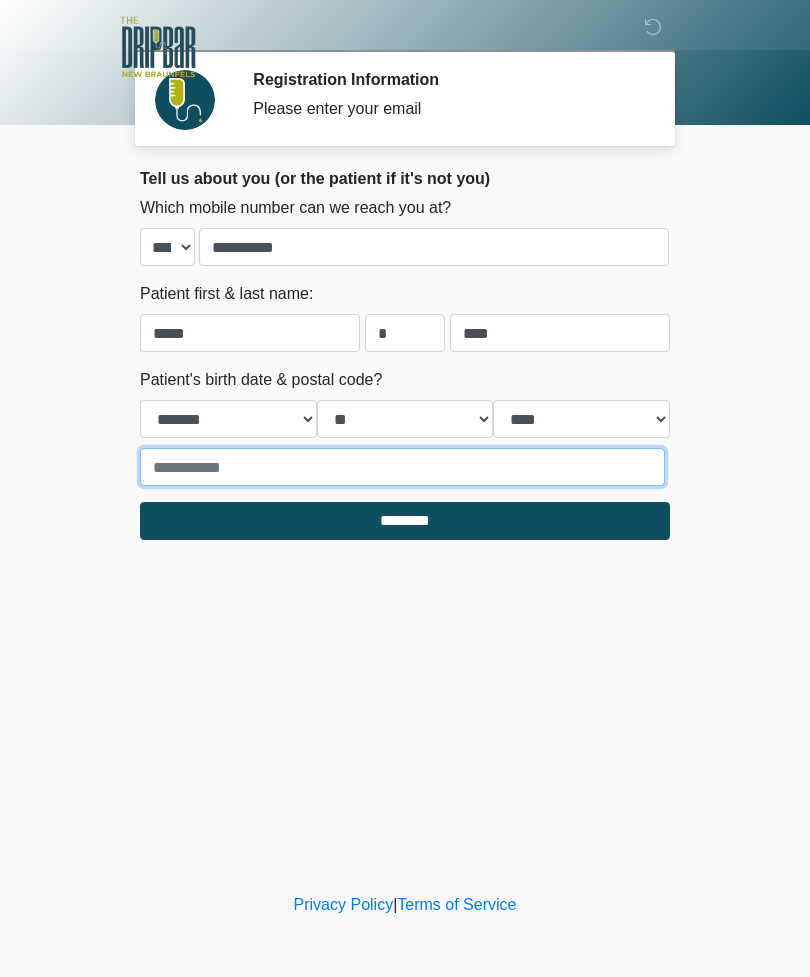 click at bounding box center [402, 467] 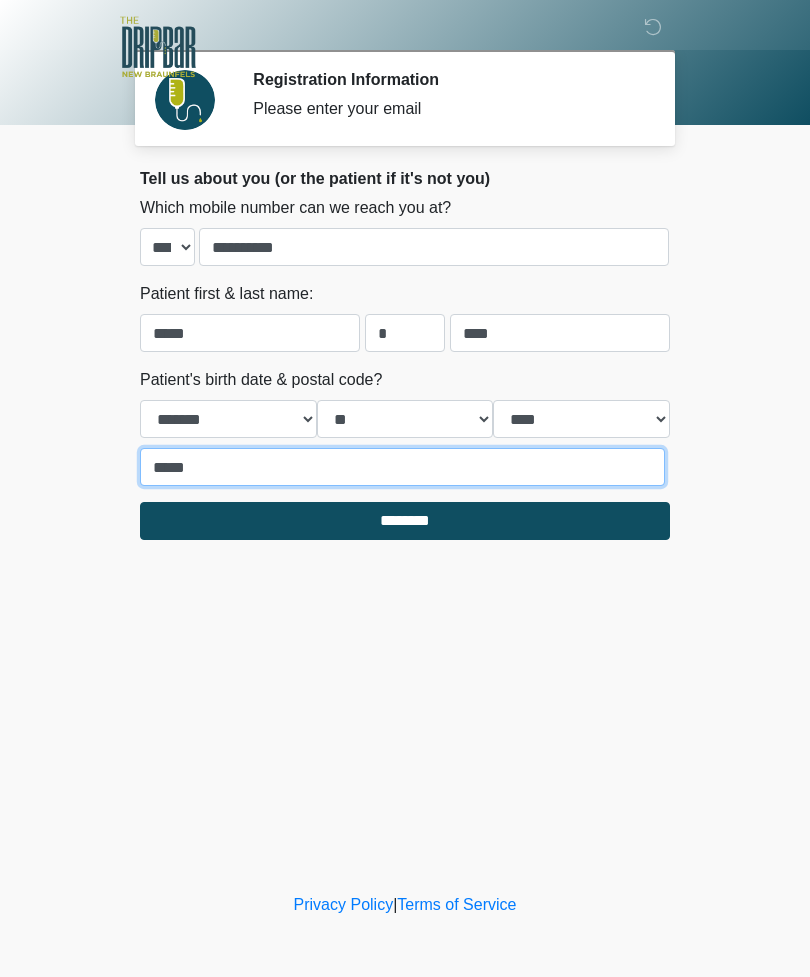 type on "*****" 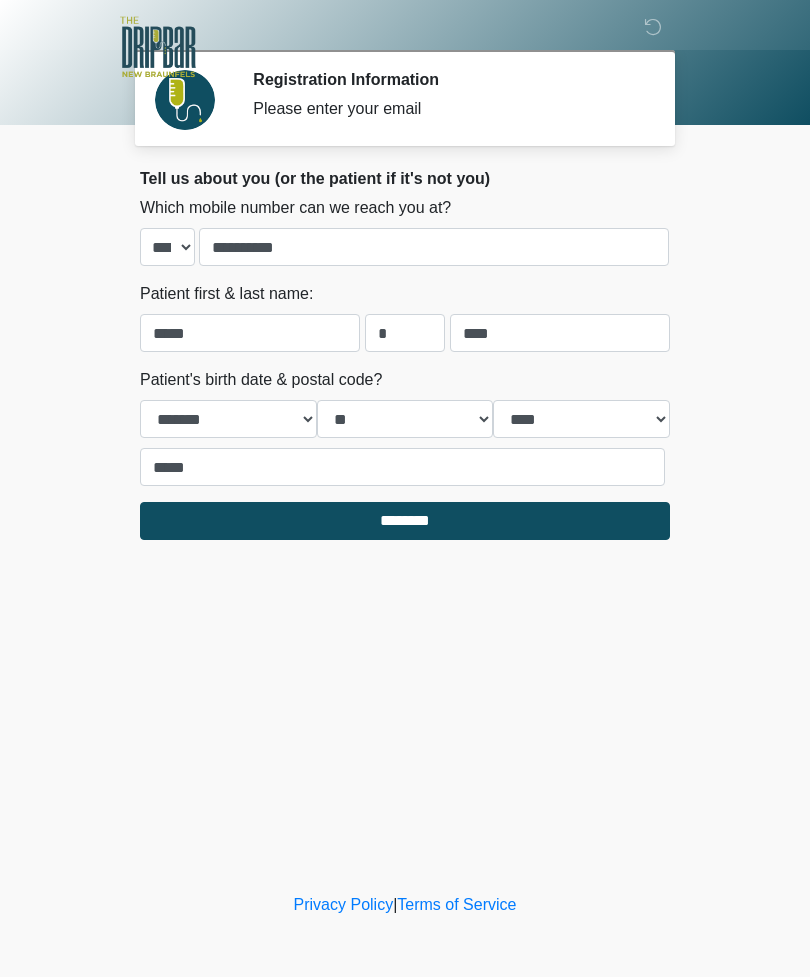 click on "********" at bounding box center [405, 521] 